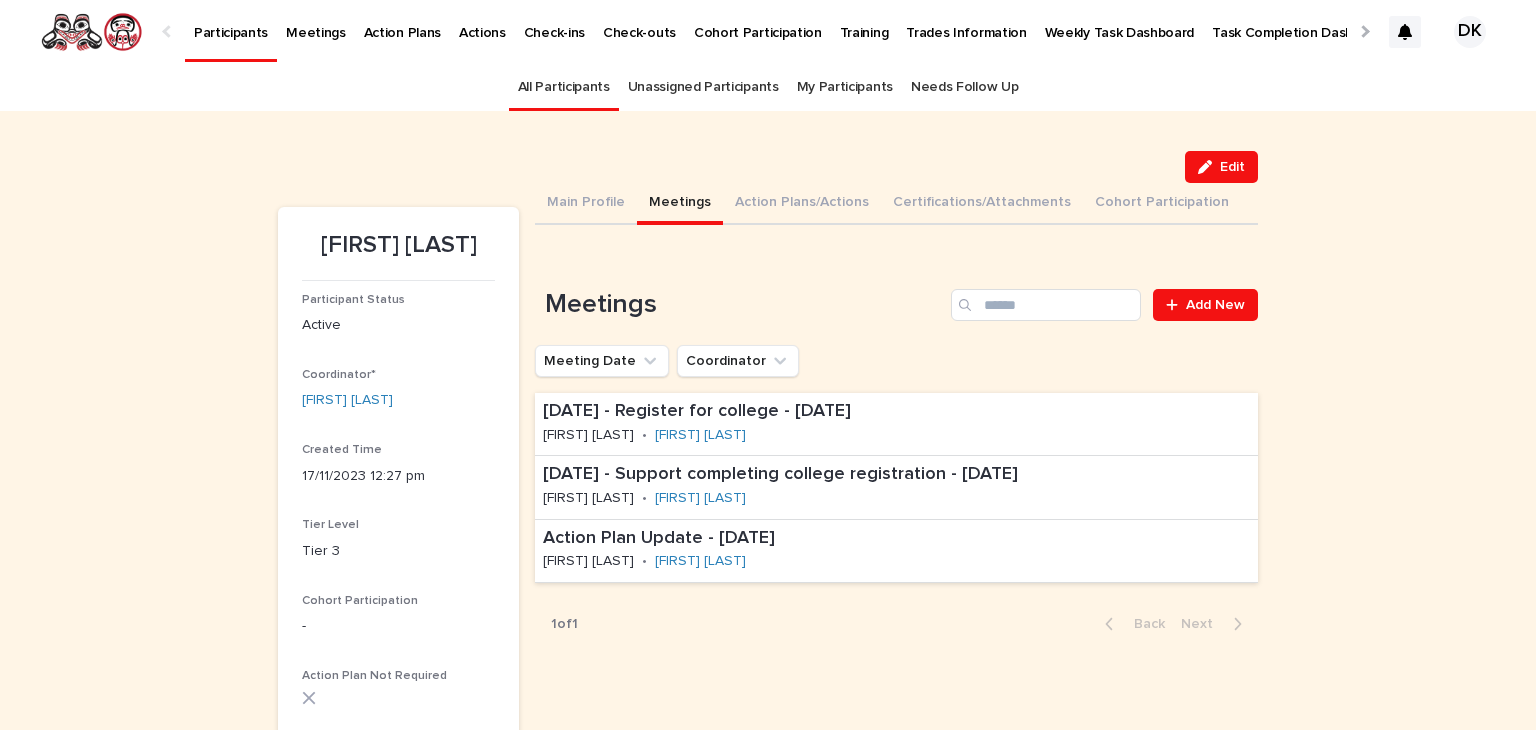 scroll, scrollTop: 0, scrollLeft: 0, axis: both 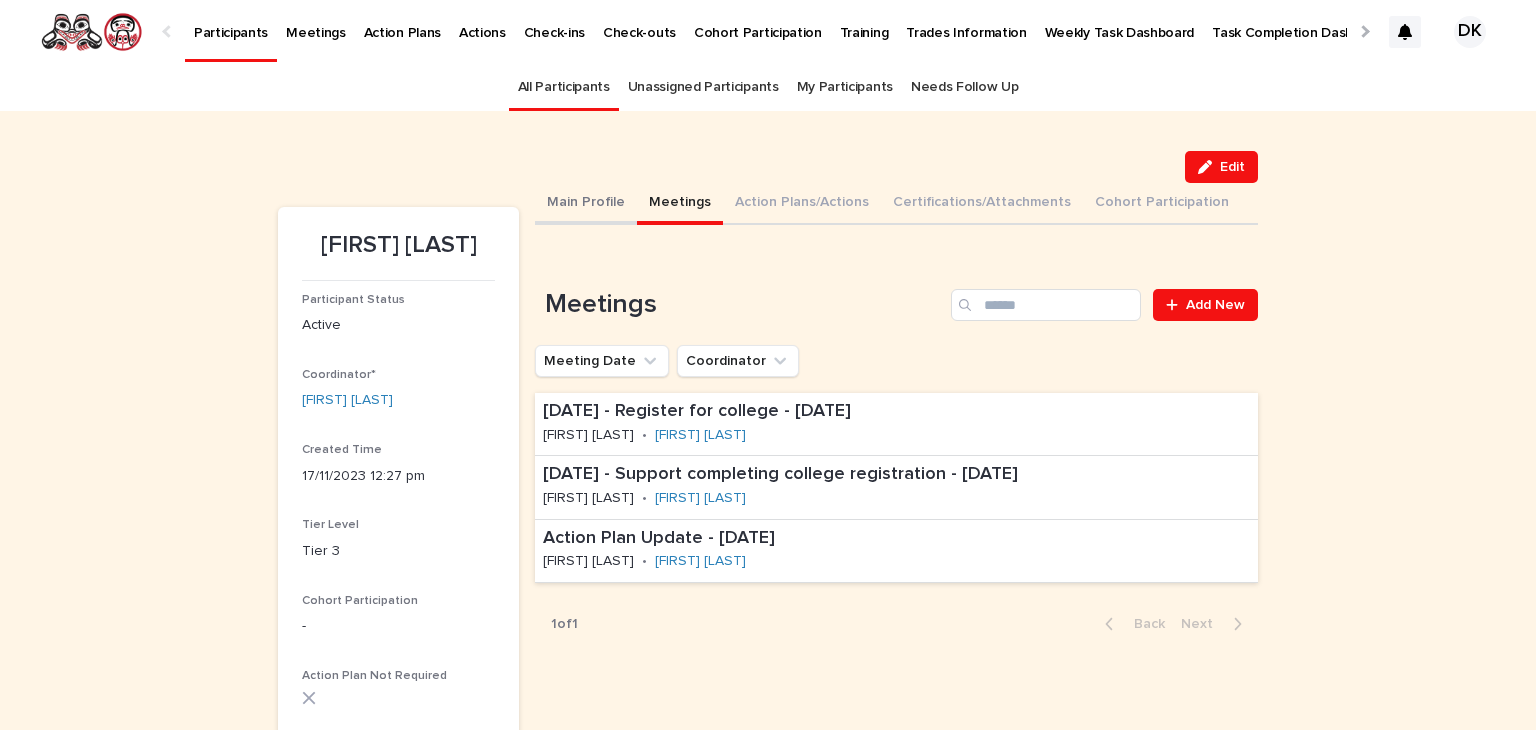 click on "Main Profile" at bounding box center [586, 204] 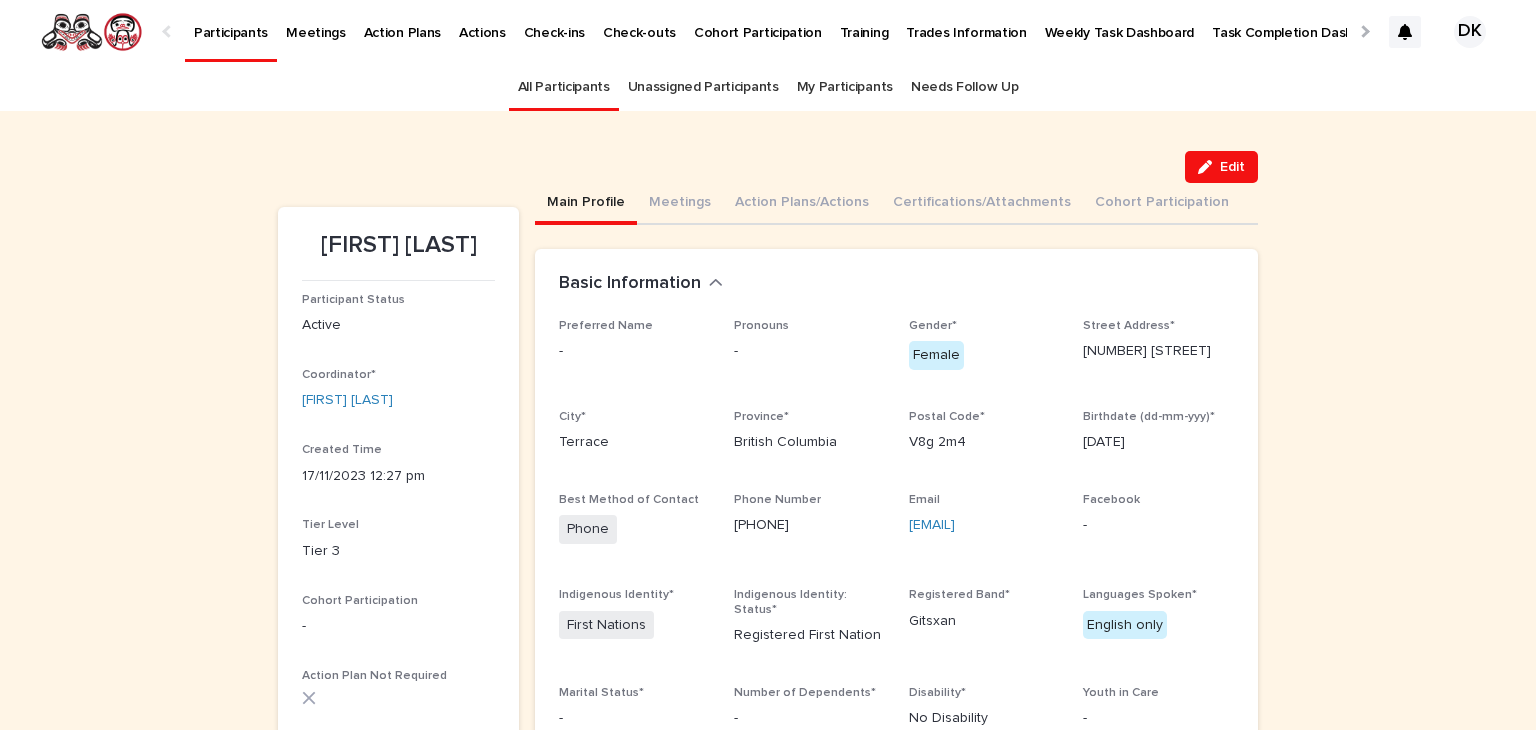 click on "Participants" at bounding box center (231, 21) 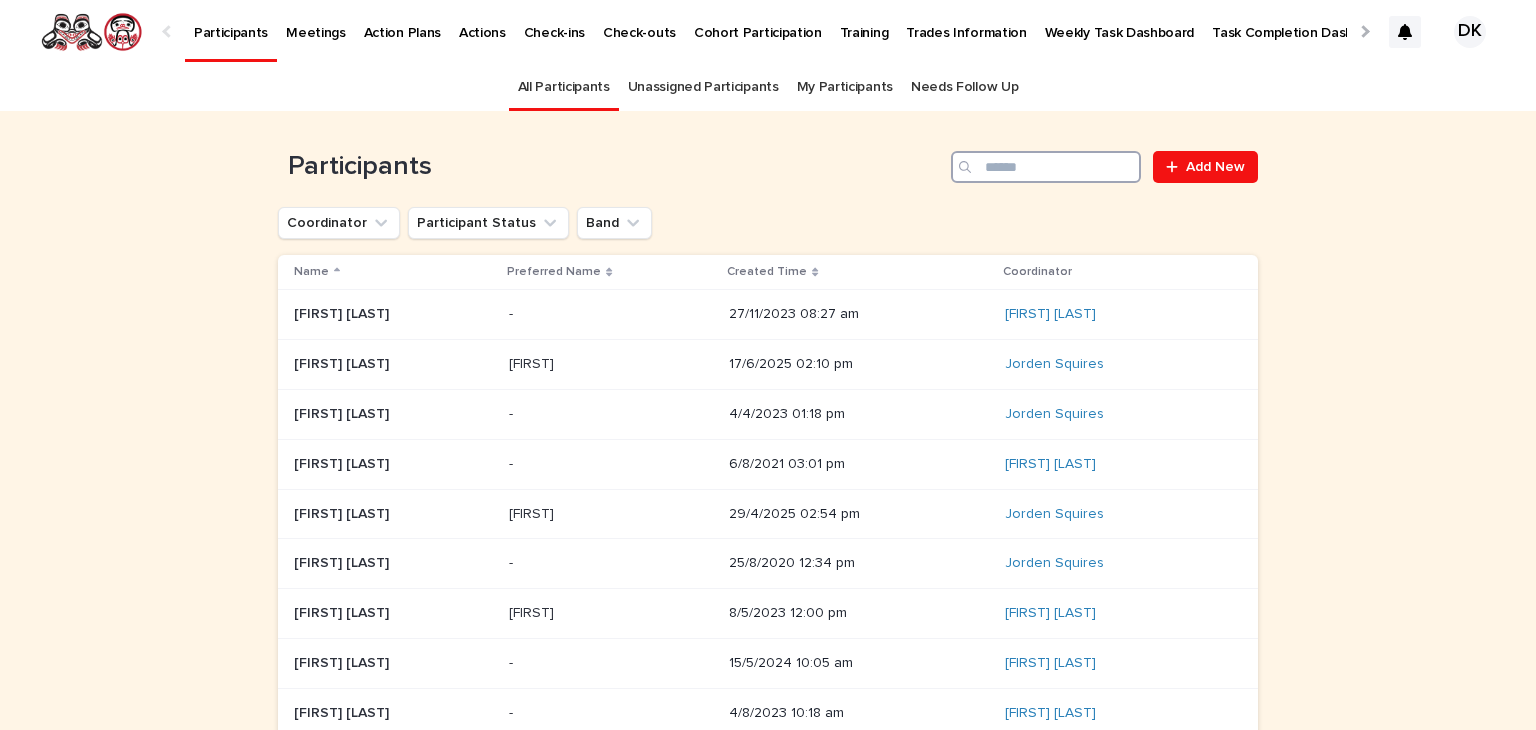 click at bounding box center [1046, 167] 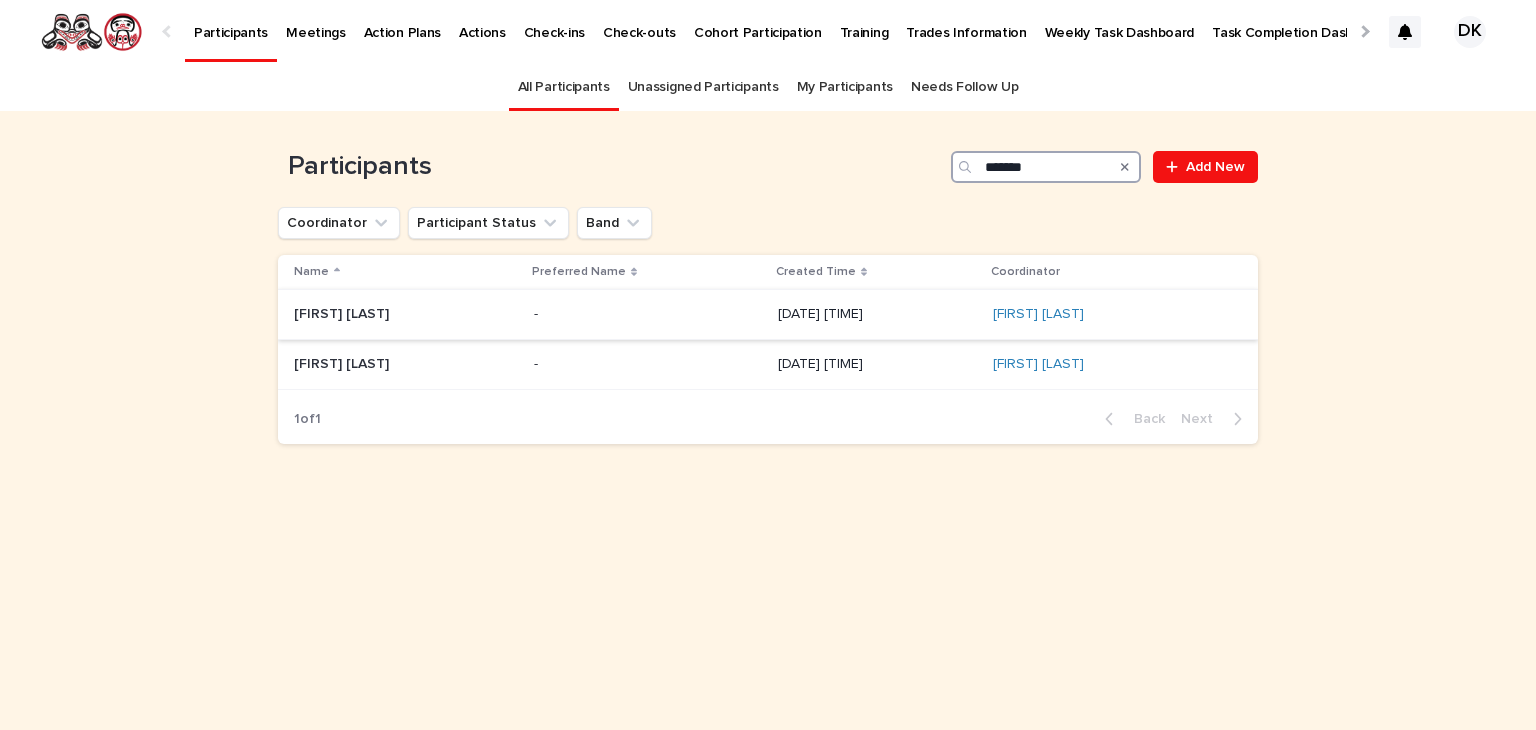 type on "*******" 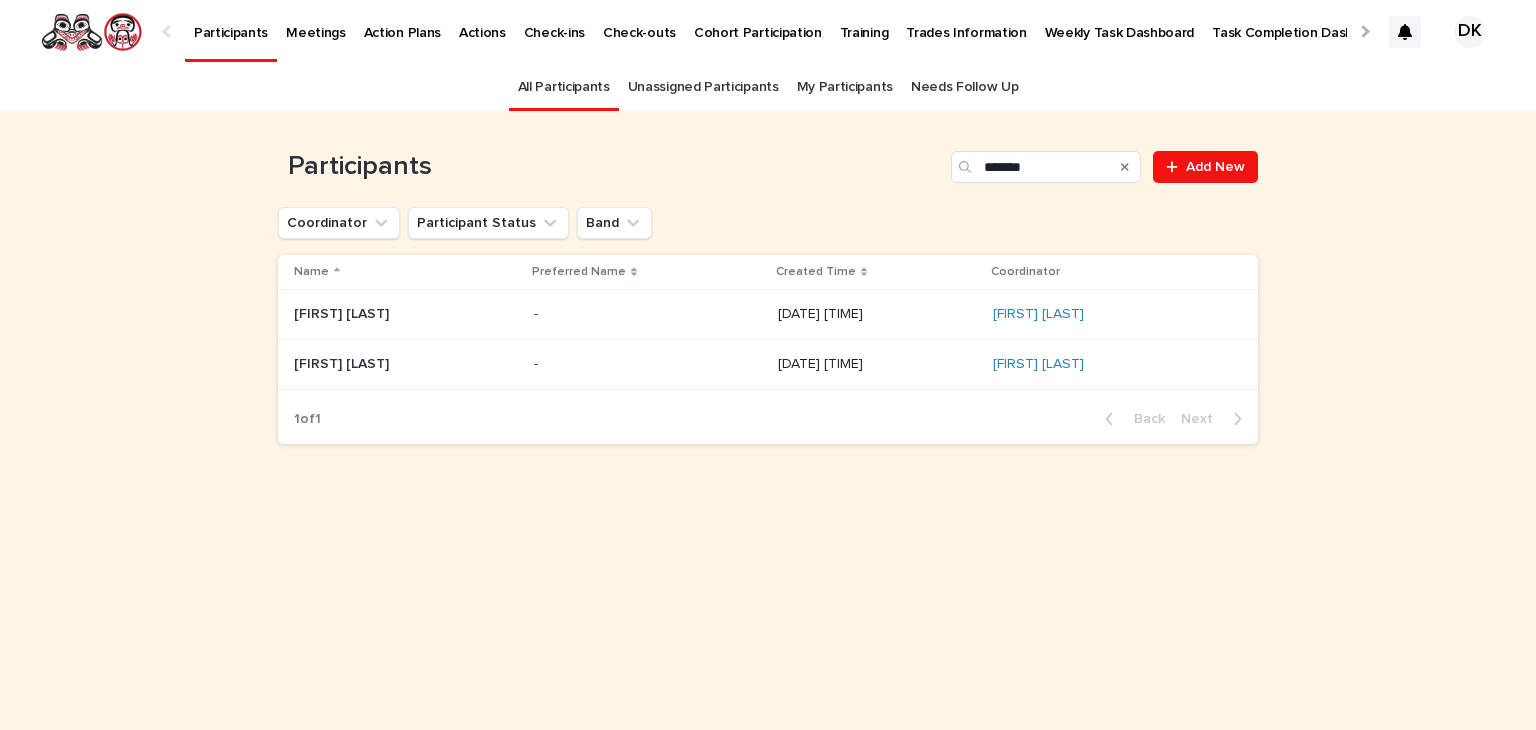 click on "[FIRST] [LAST]" at bounding box center (343, 312) 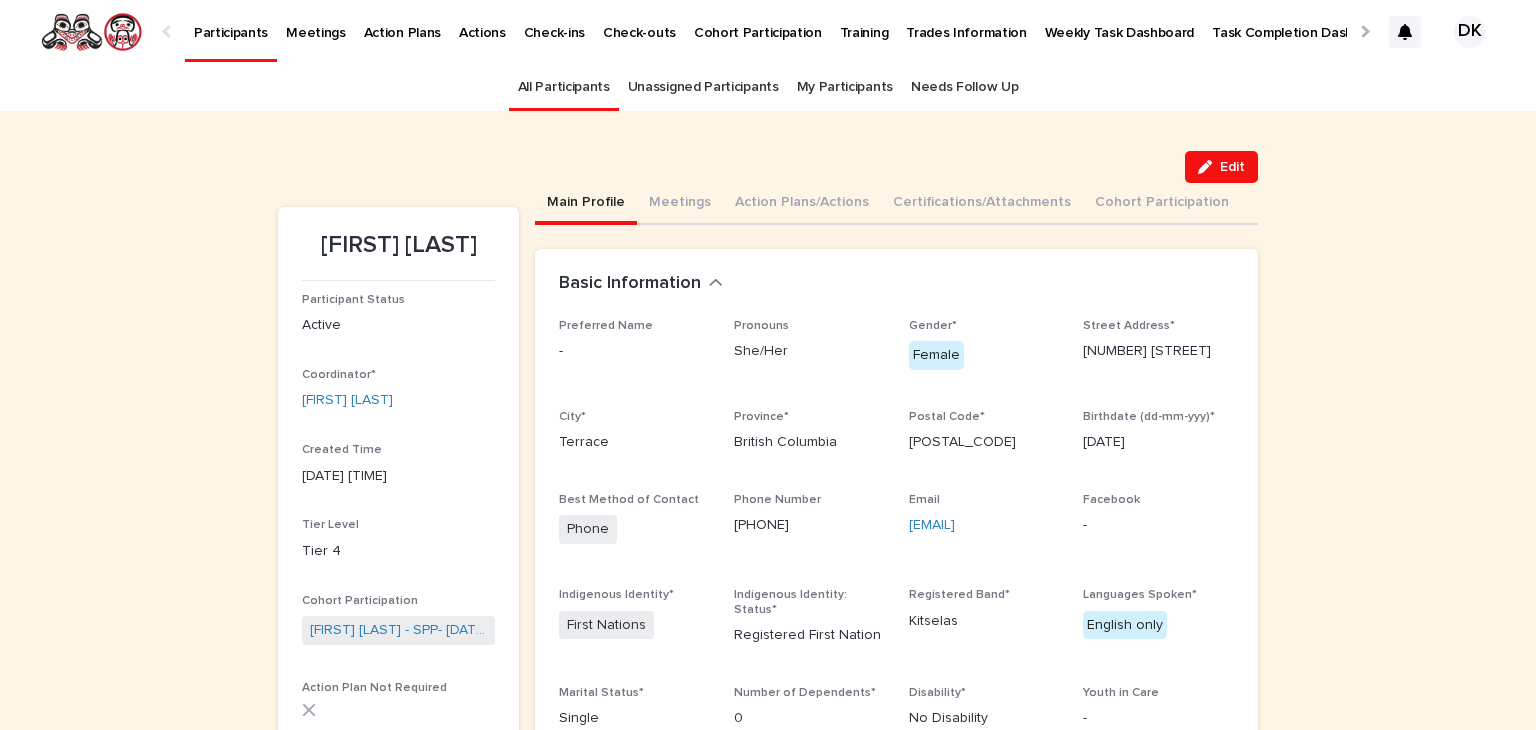scroll, scrollTop: 59, scrollLeft: 0, axis: vertical 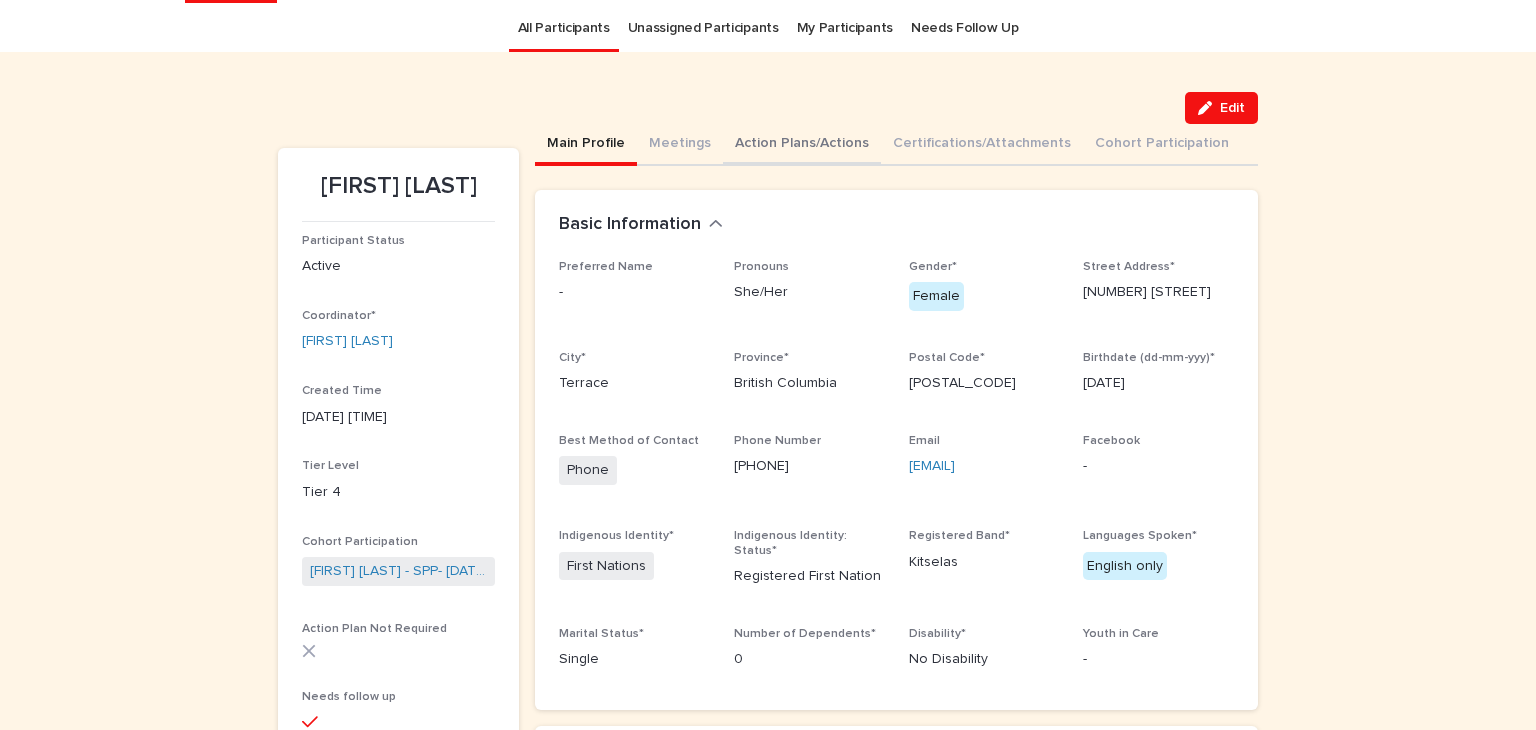 click on "Action Plans/Actions" at bounding box center [802, 145] 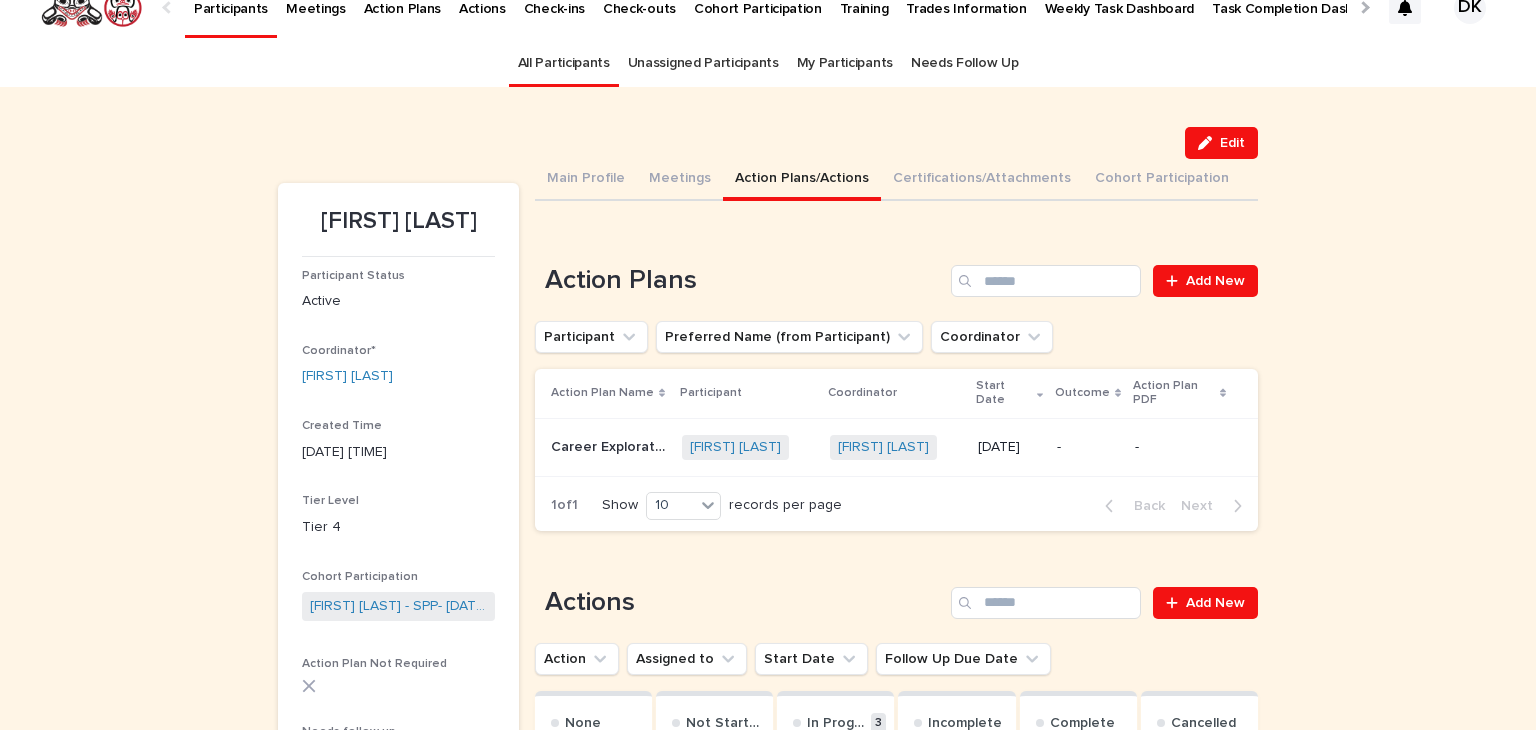 scroll, scrollTop: 0, scrollLeft: 0, axis: both 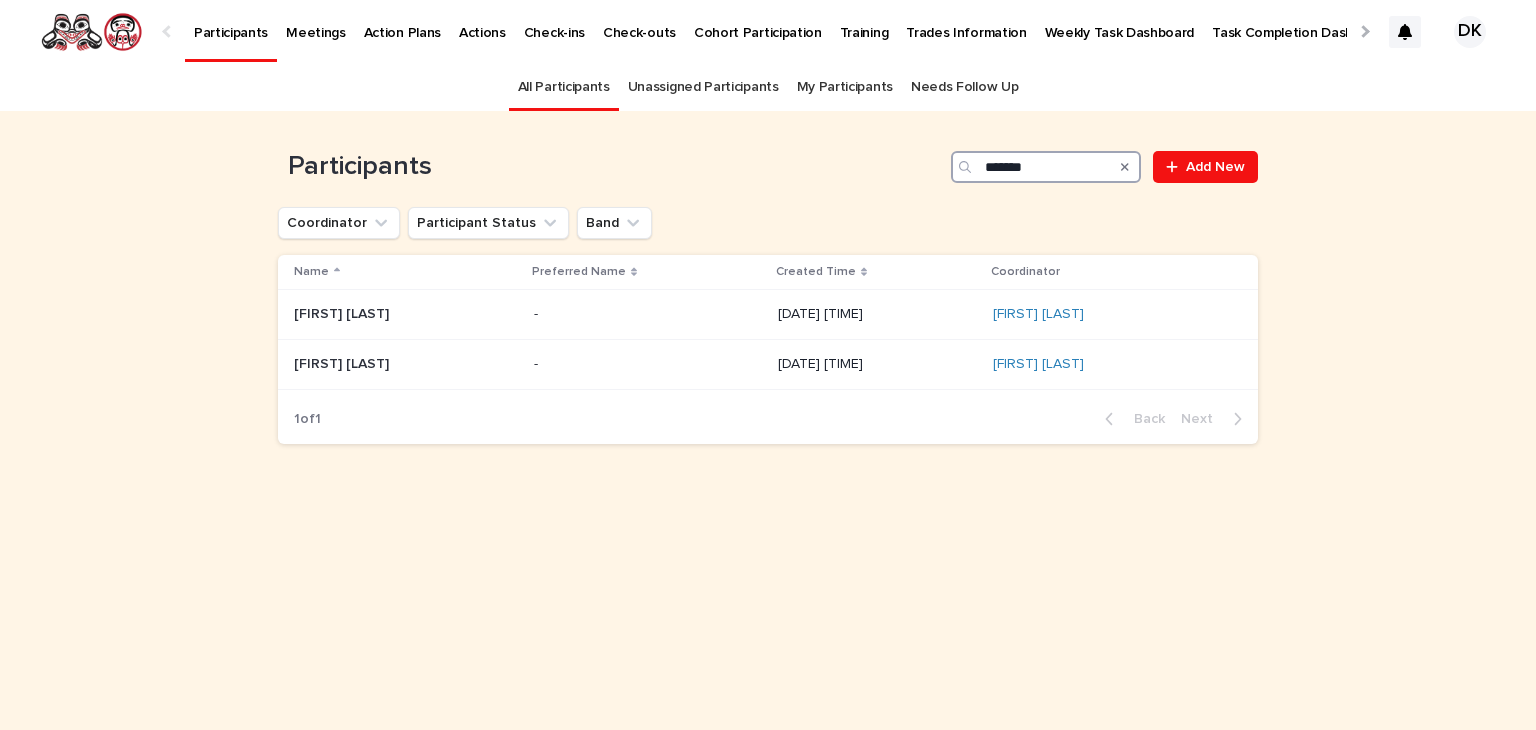 drag, startPoint x: 1072, startPoint y: 168, endPoint x: 816, endPoint y: 177, distance: 256.15814 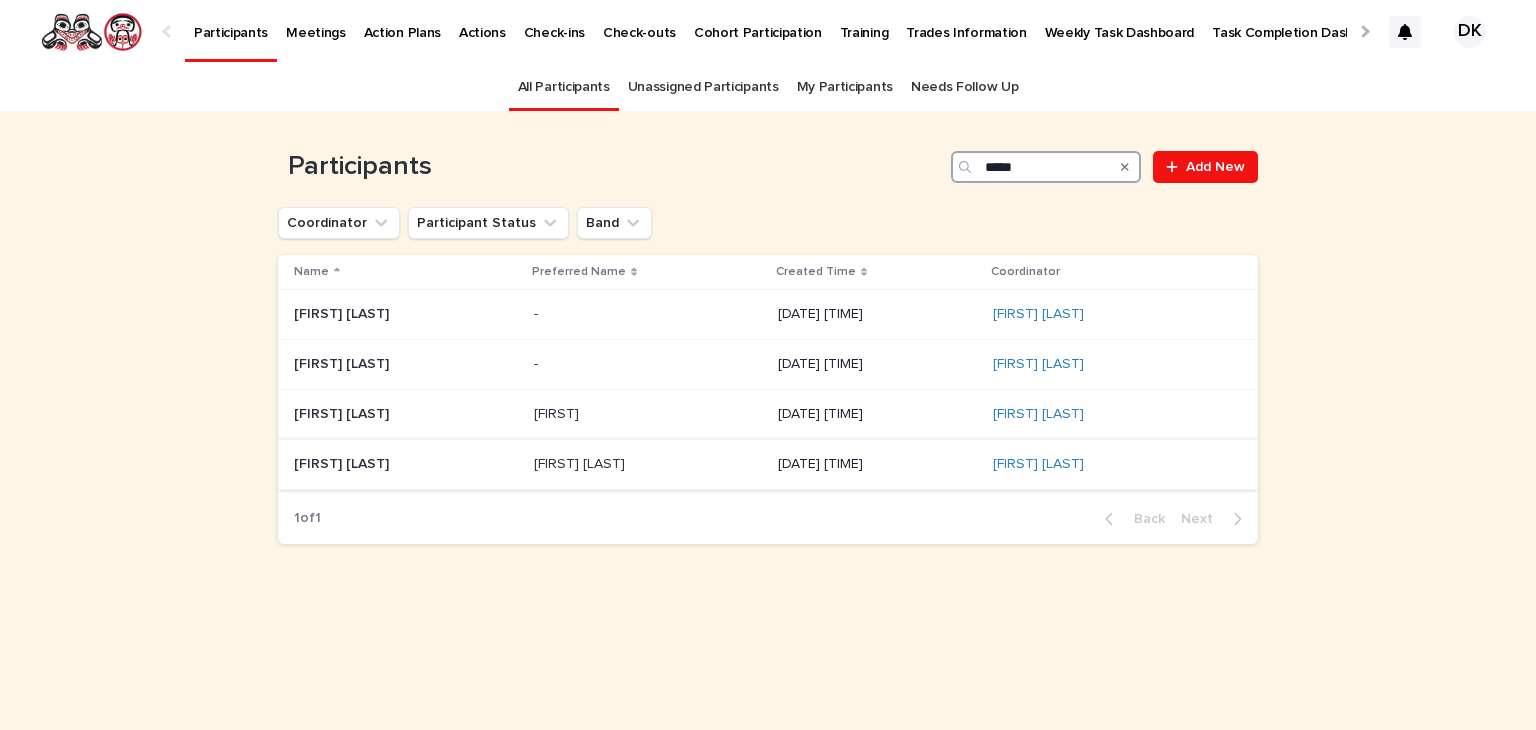 type on "*****" 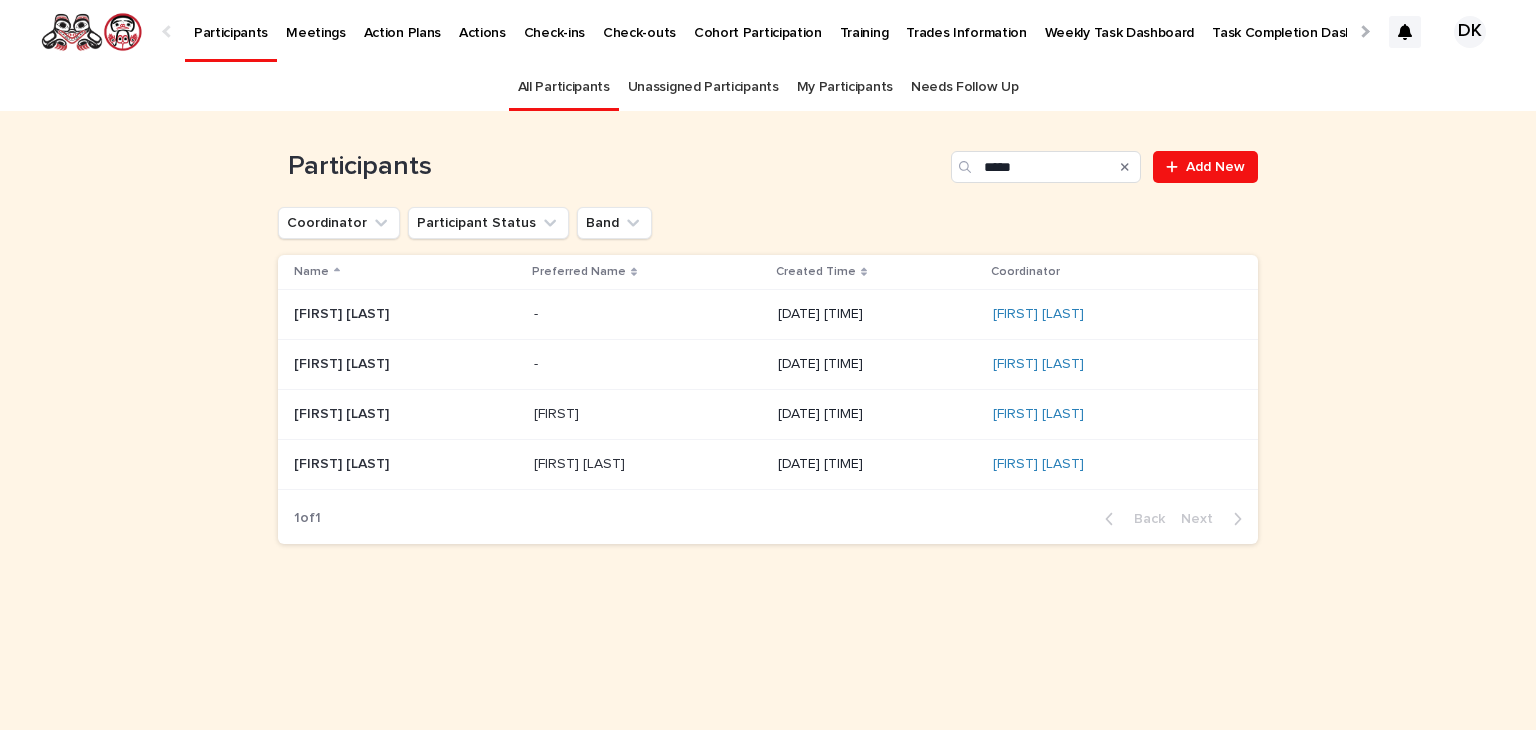 click on "[FIRST] [LAST]" at bounding box center [343, 462] 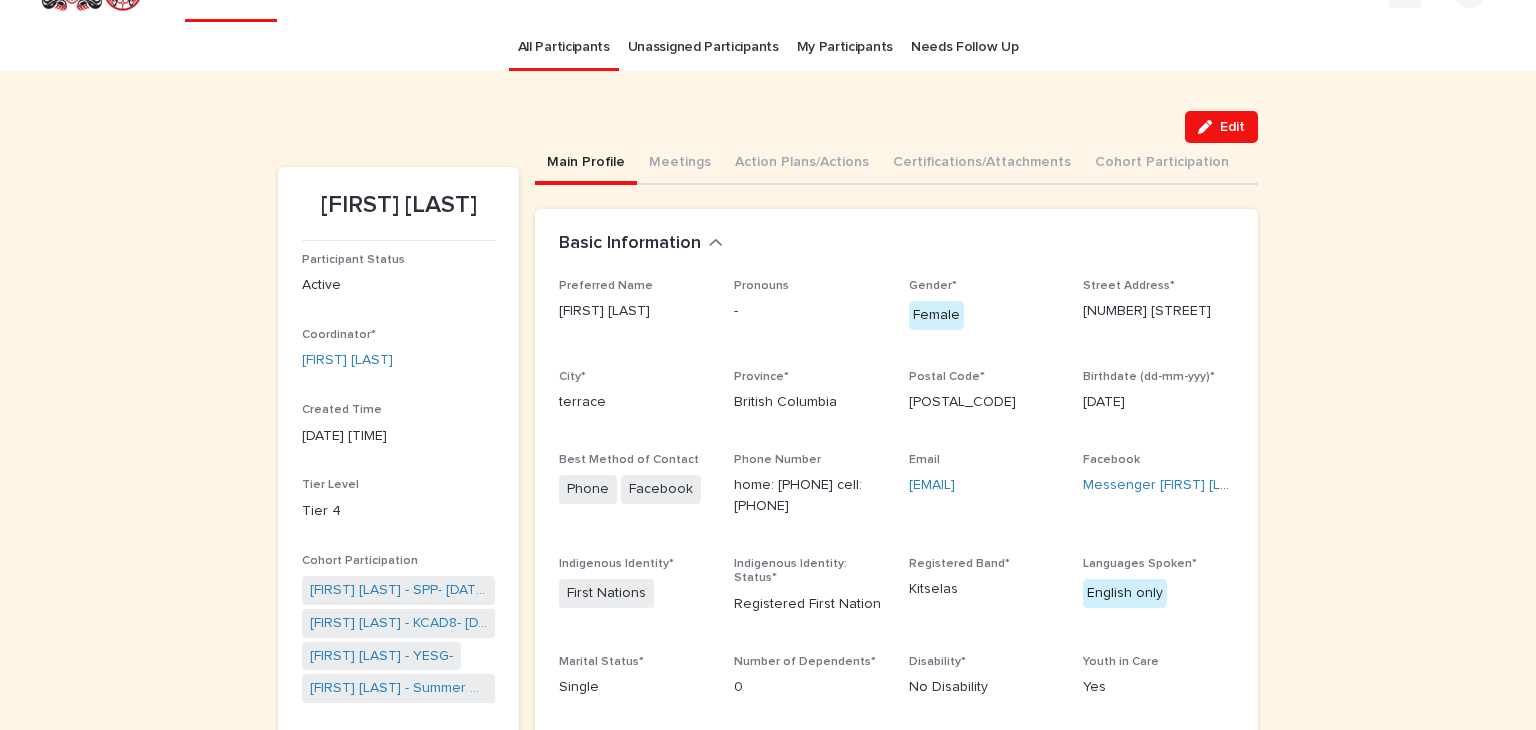 scroll, scrollTop: 0, scrollLeft: 0, axis: both 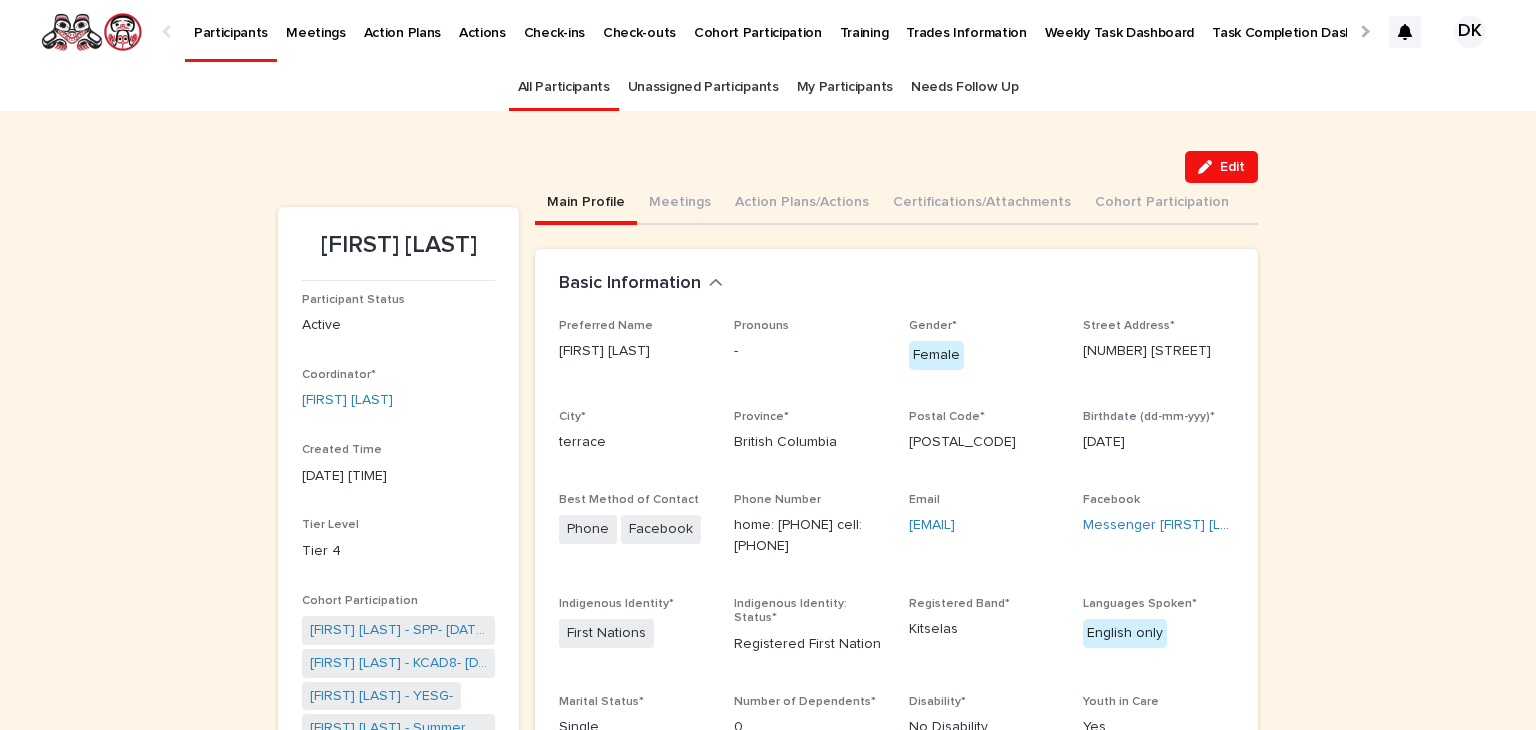 click on "Participants" at bounding box center [231, 21] 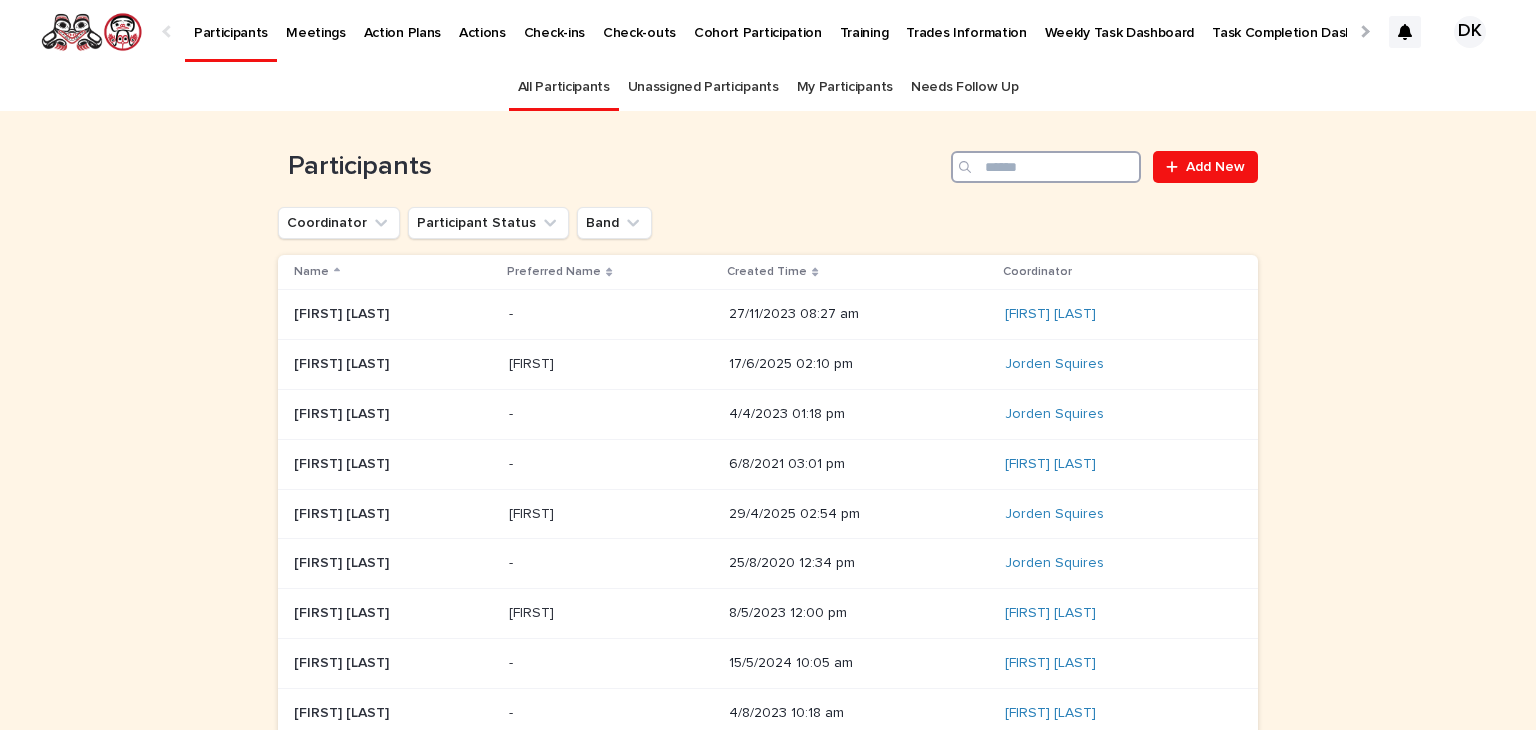 click at bounding box center [1046, 167] 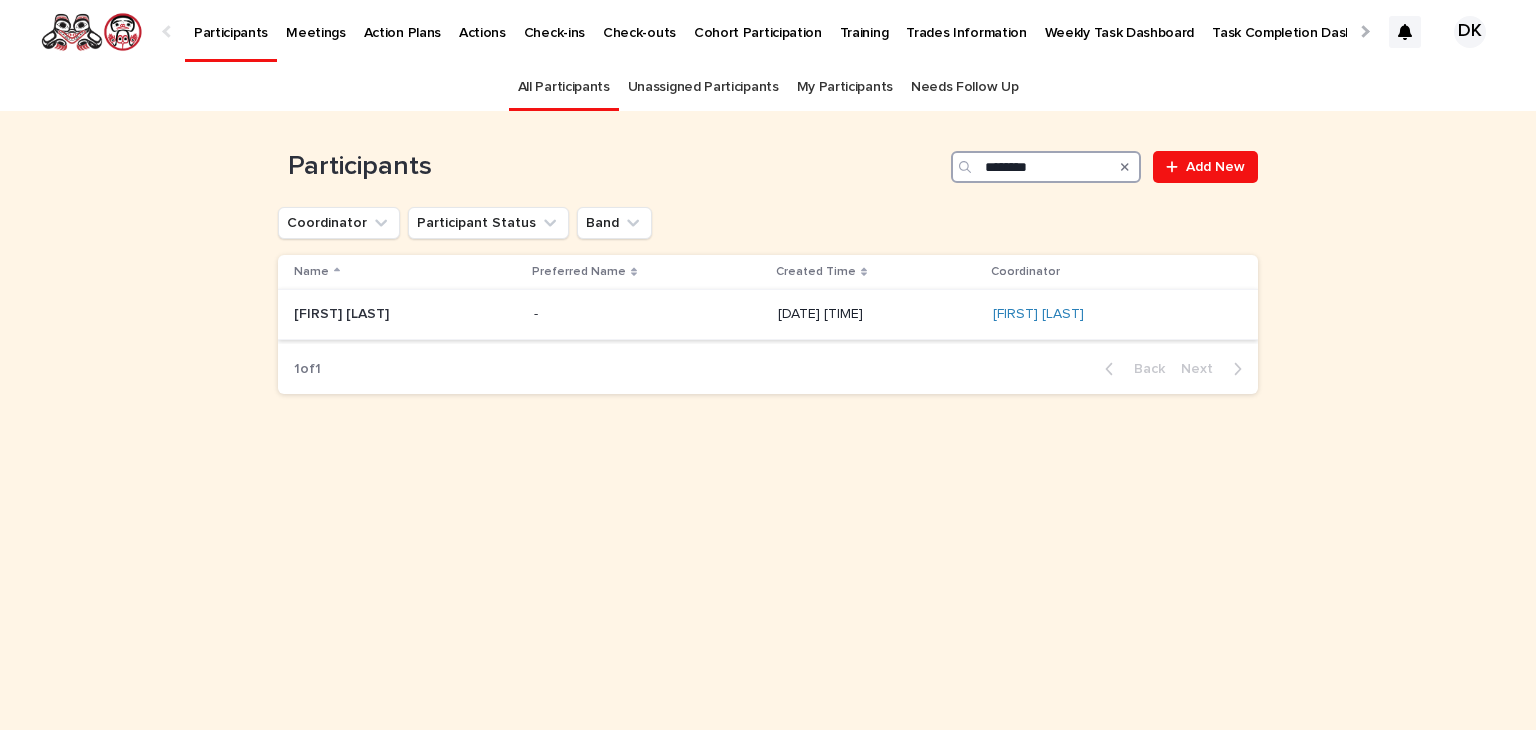 type on "********" 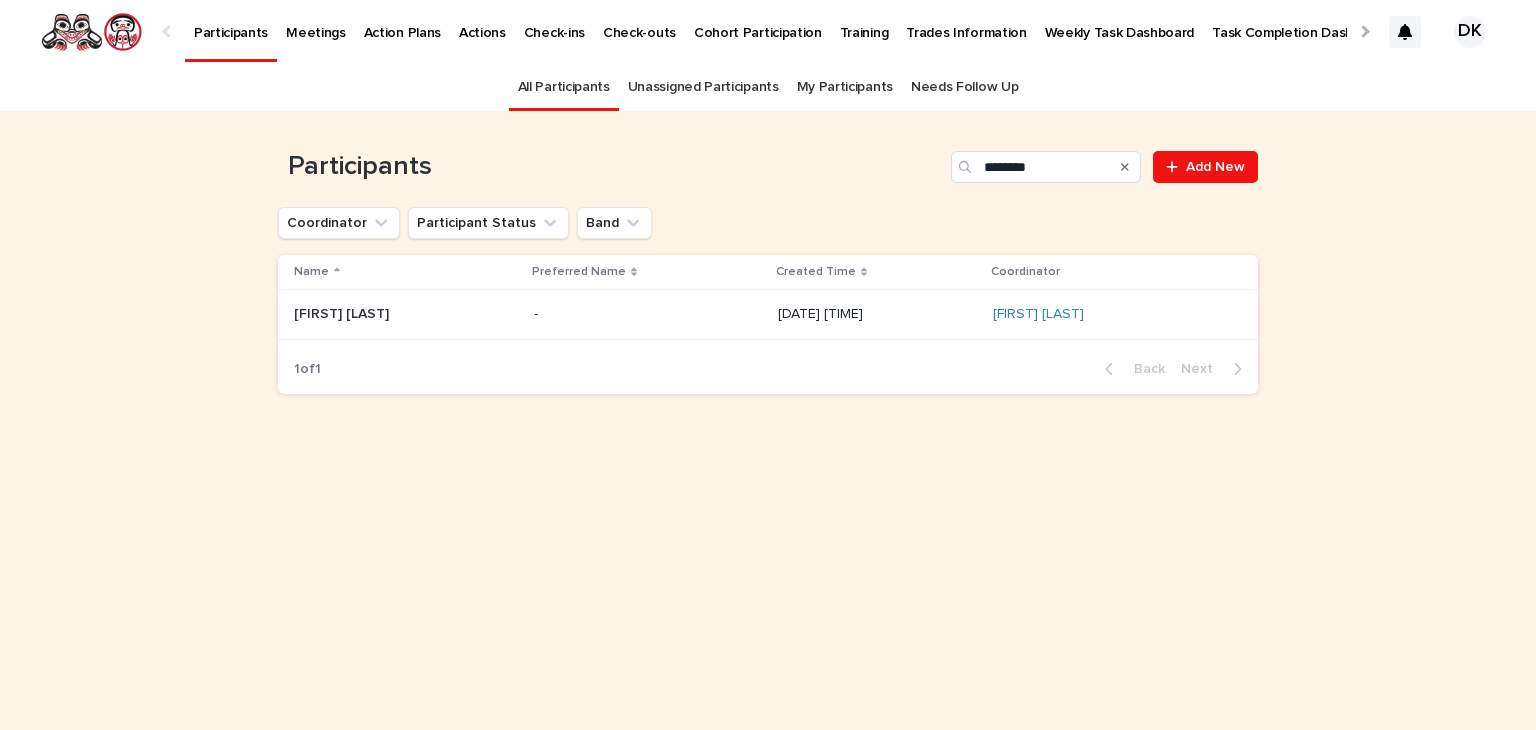click on "[FIRST] [LAST]" at bounding box center (343, 312) 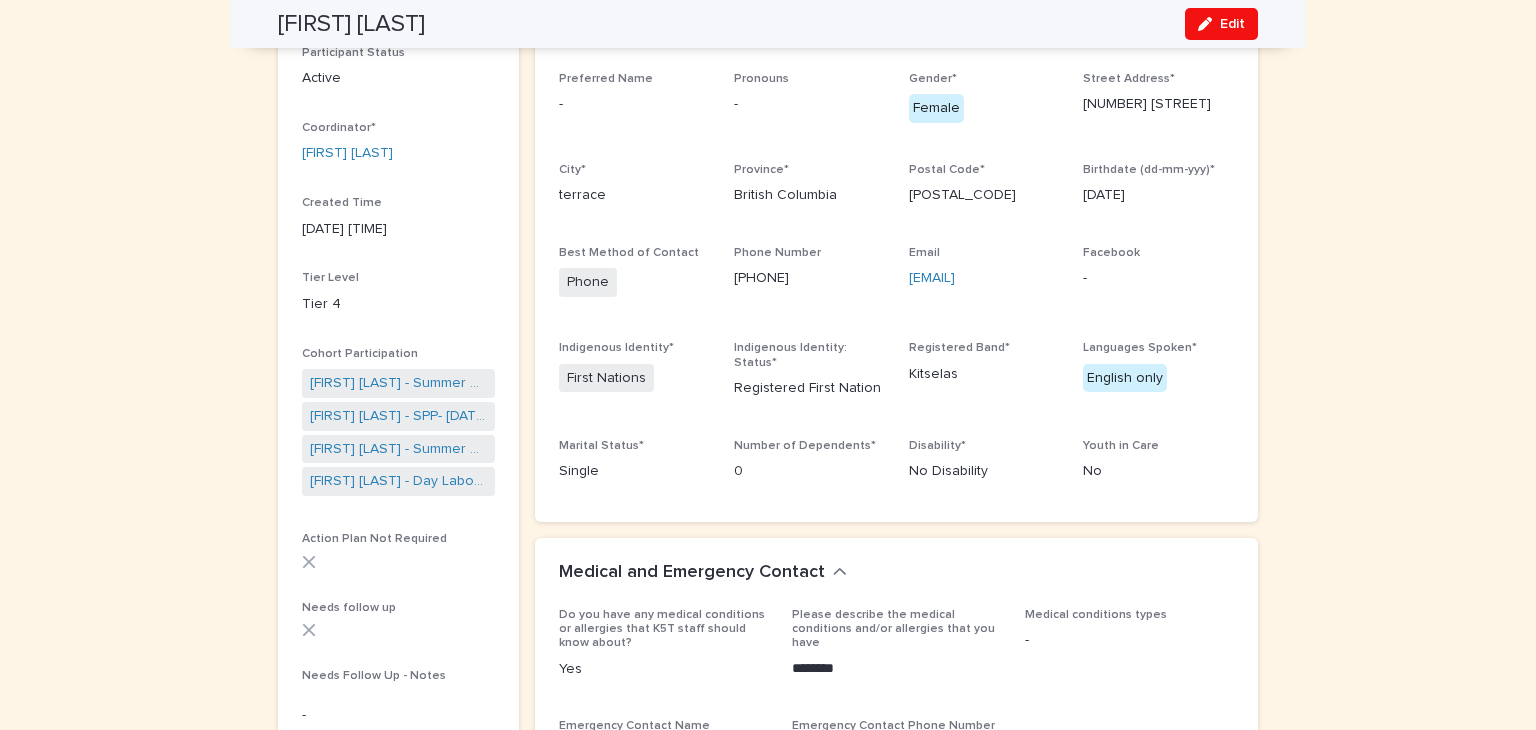 scroll, scrollTop: 0, scrollLeft: 0, axis: both 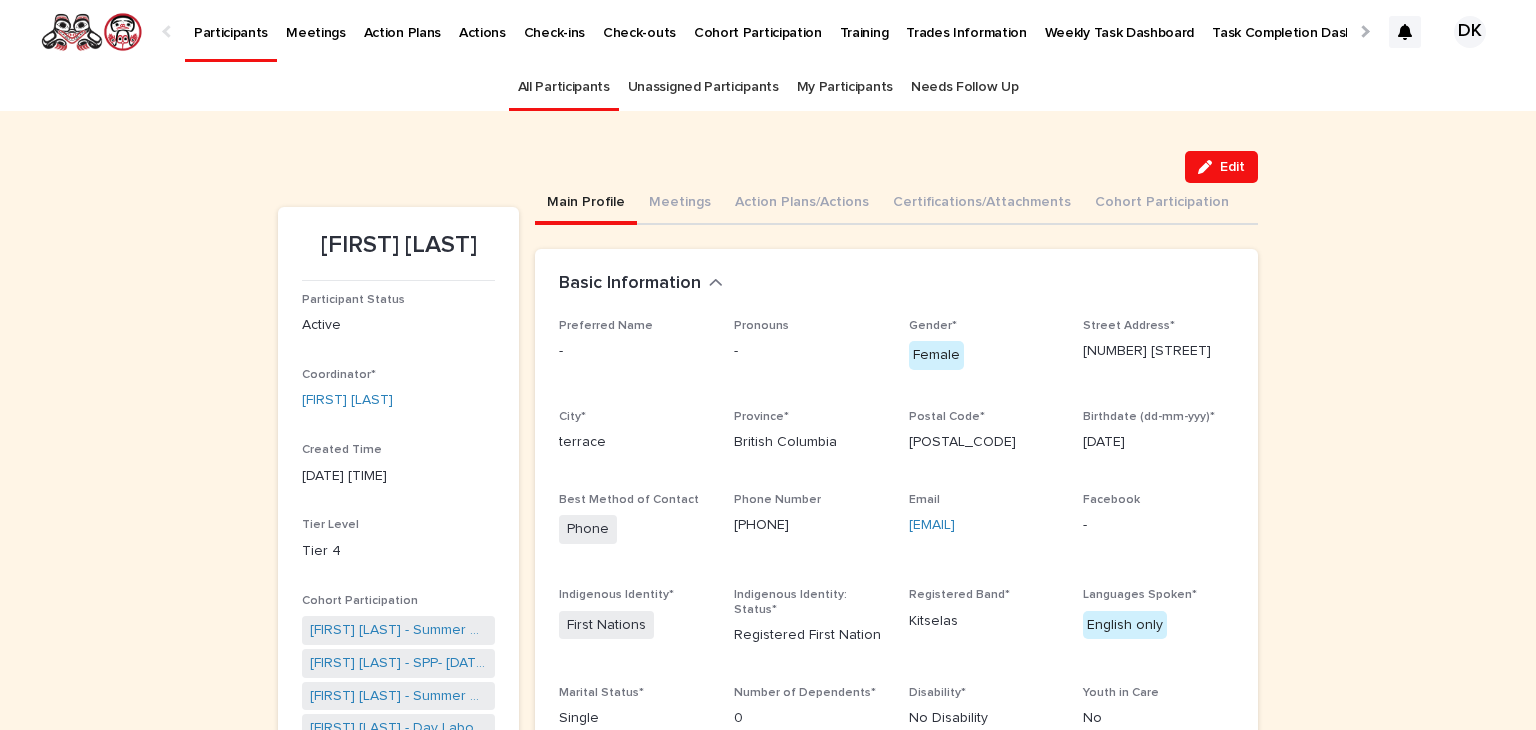 click on "Participants" at bounding box center (231, 21) 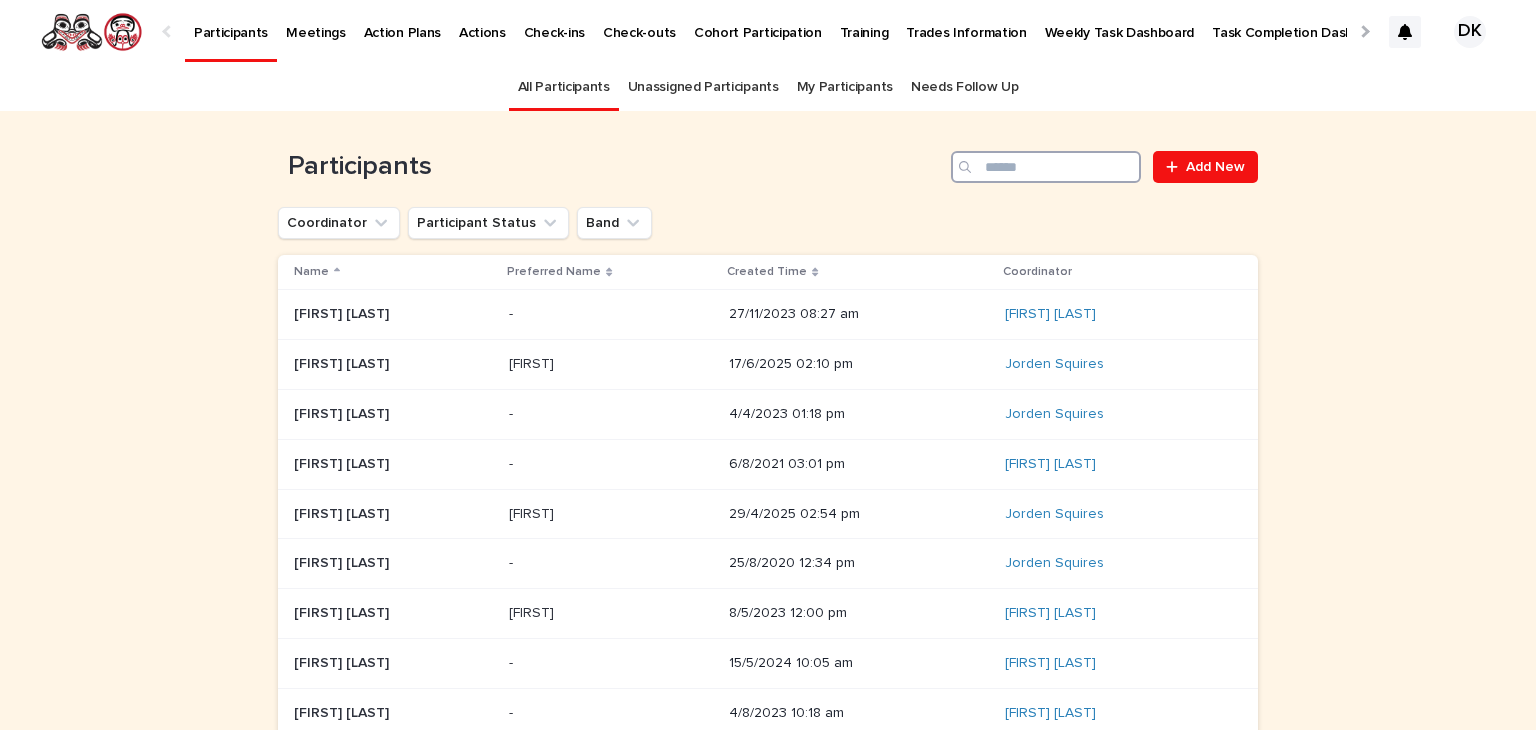 click at bounding box center (1046, 167) 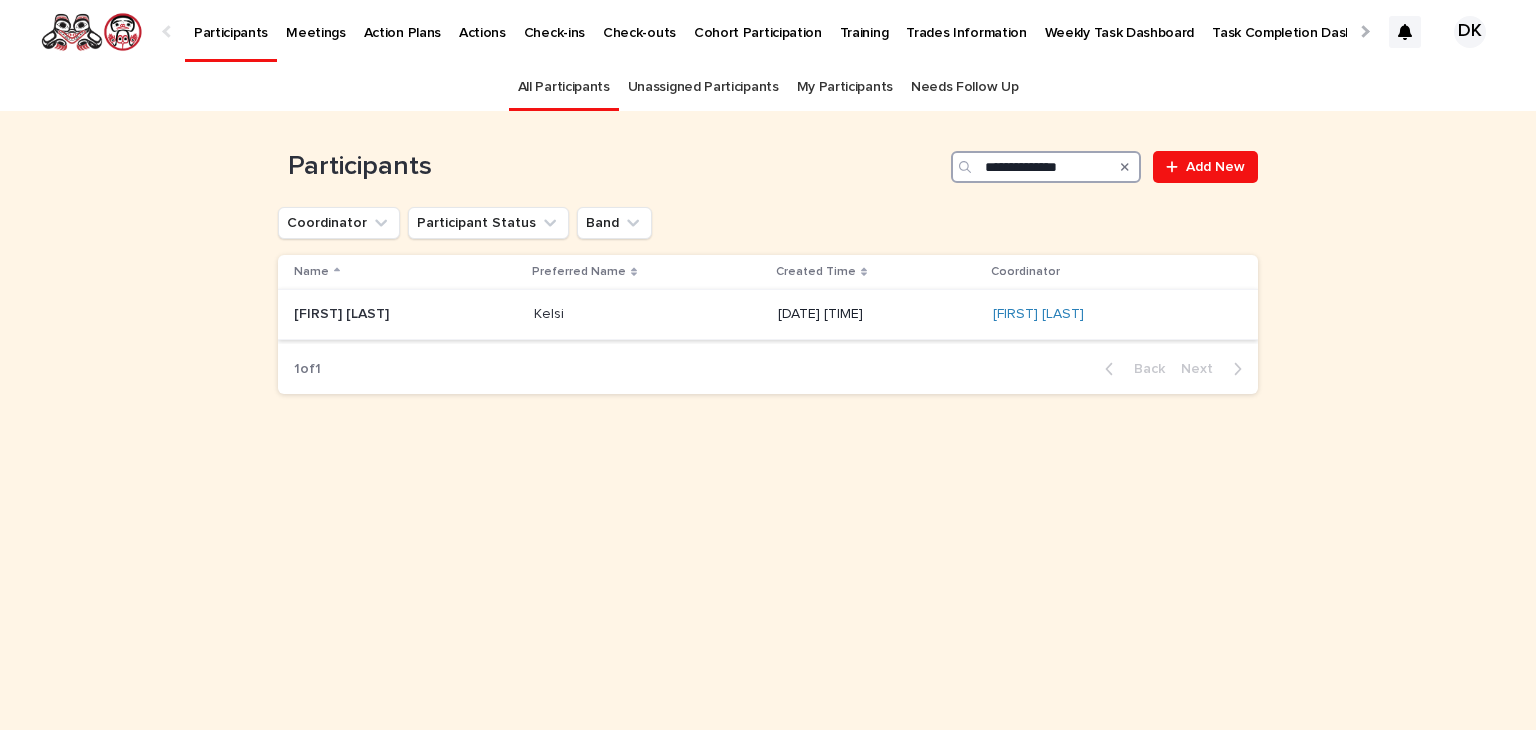 type on "**********" 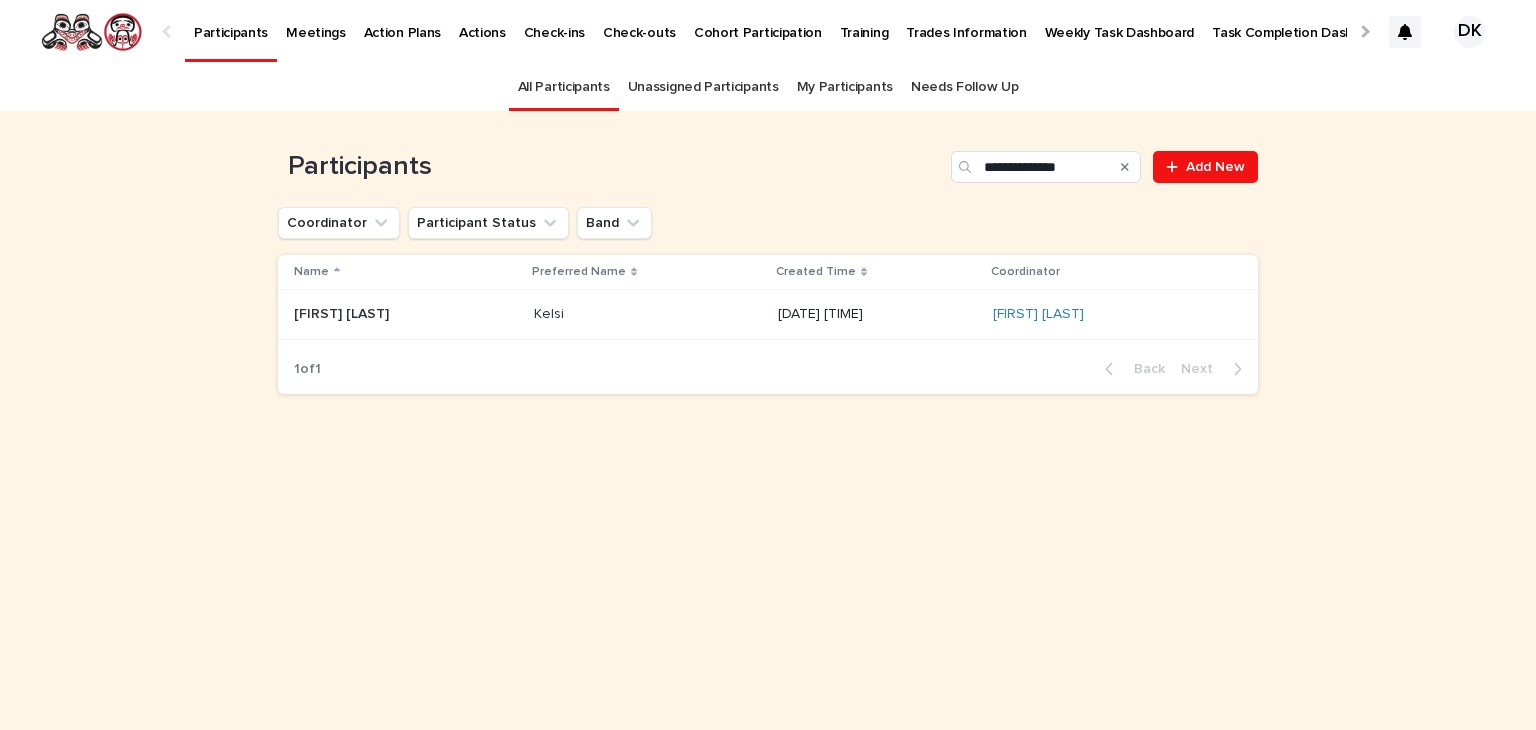 click on "[FIRST] [LAST]" at bounding box center [343, 312] 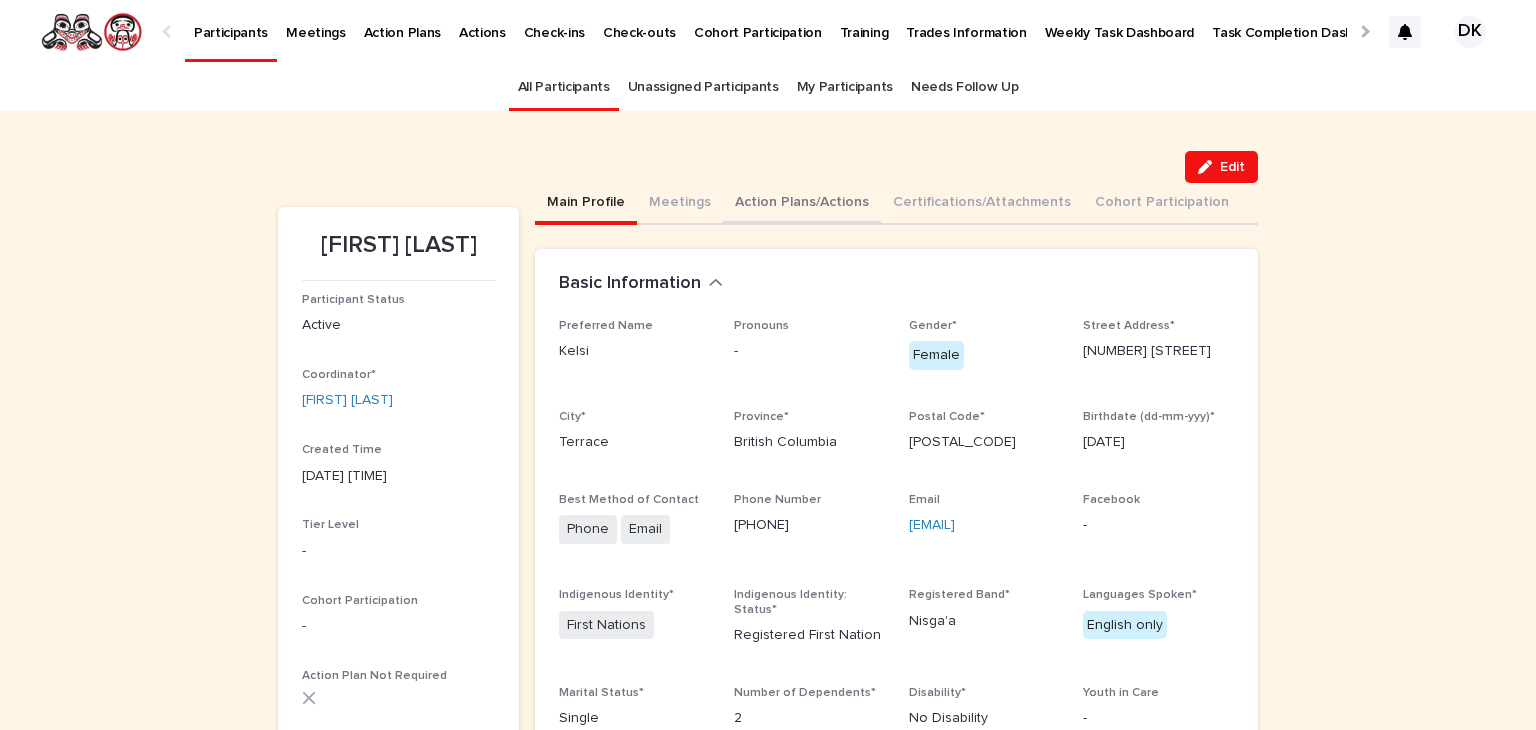 click on "Action Plans/Actions" at bounding box center (802, 204) 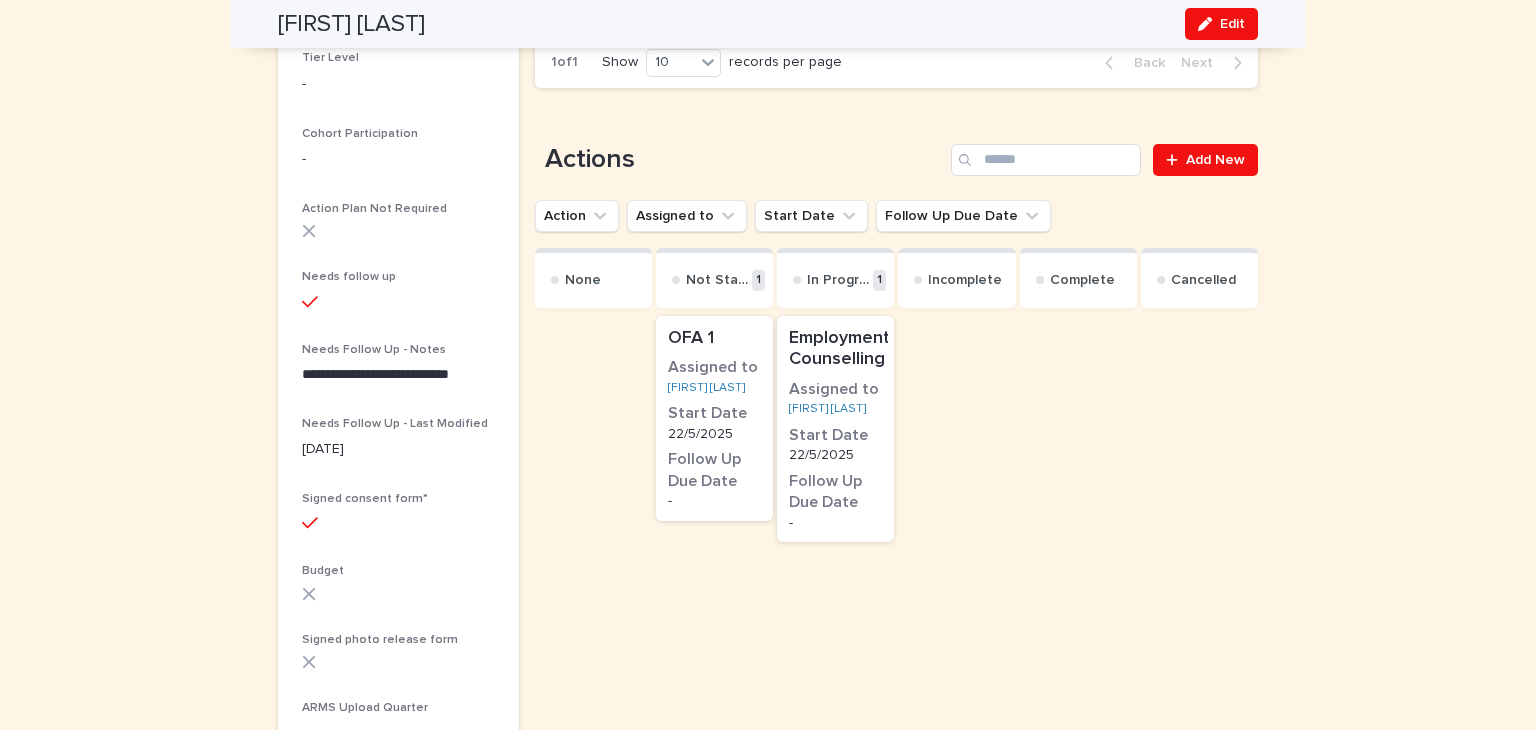 scroll, scrollTop: 466, scrollLeft: 0, axis: vertical 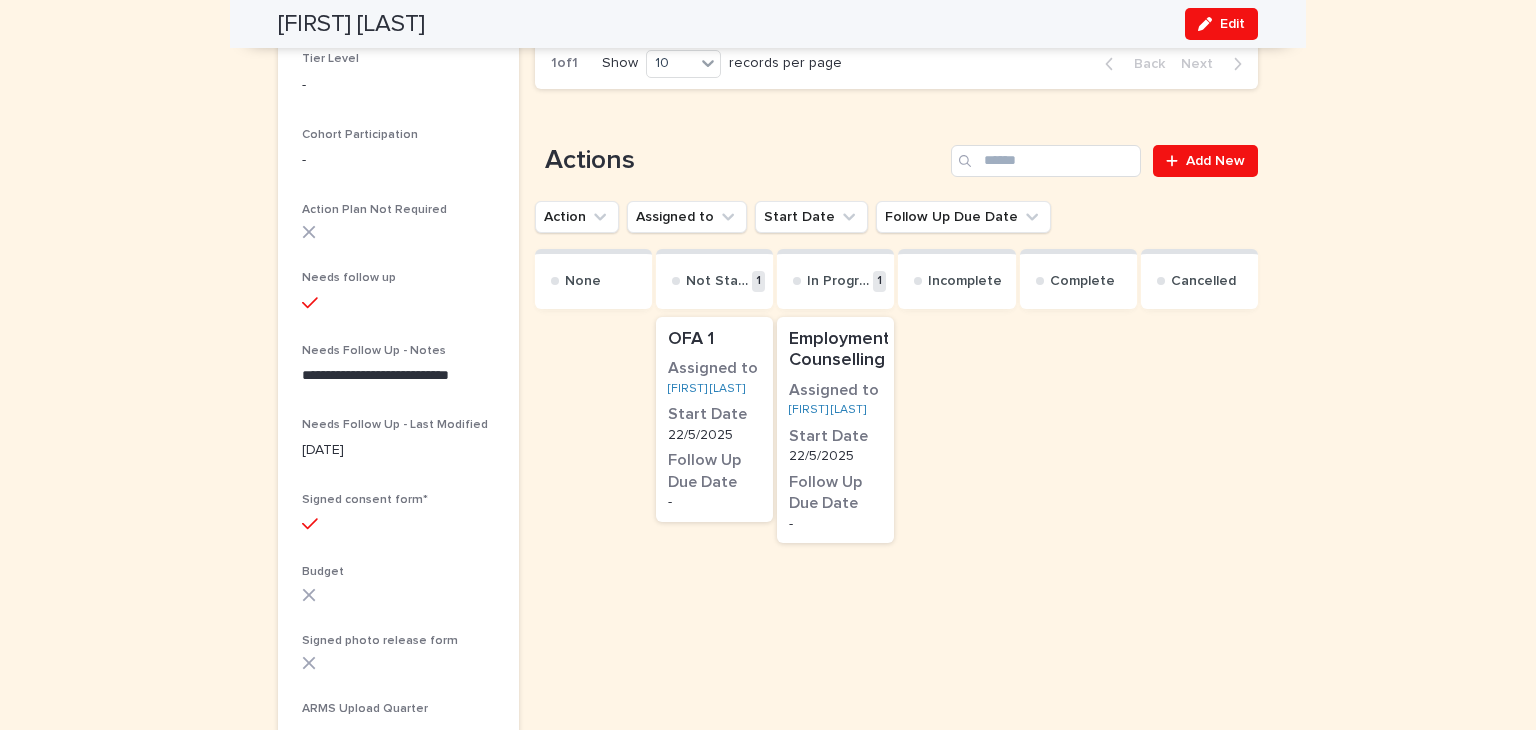 click on "OFA 1" at bounding box center (714, 340) 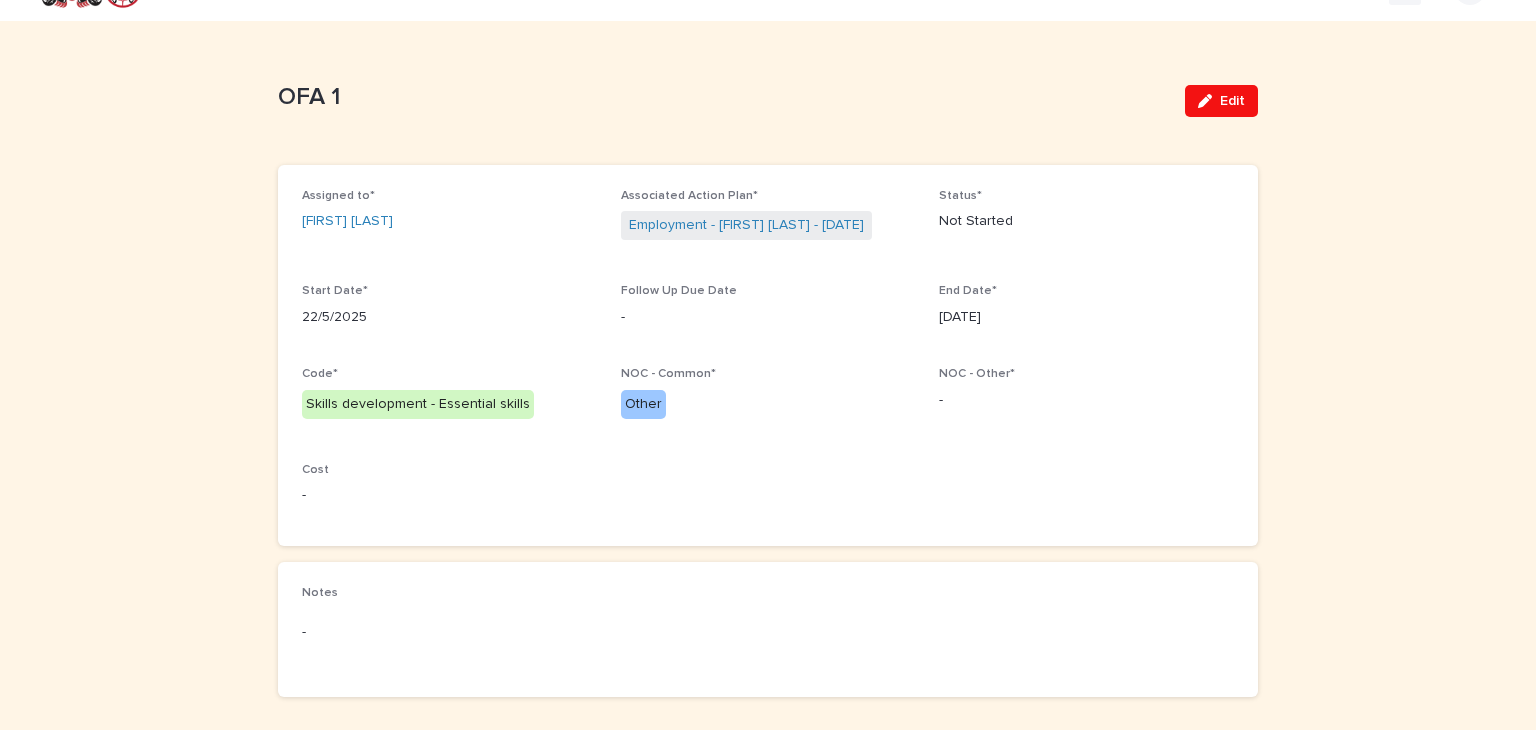 scroll, scrollTop: 0, scrollLeft: 0, axis: both 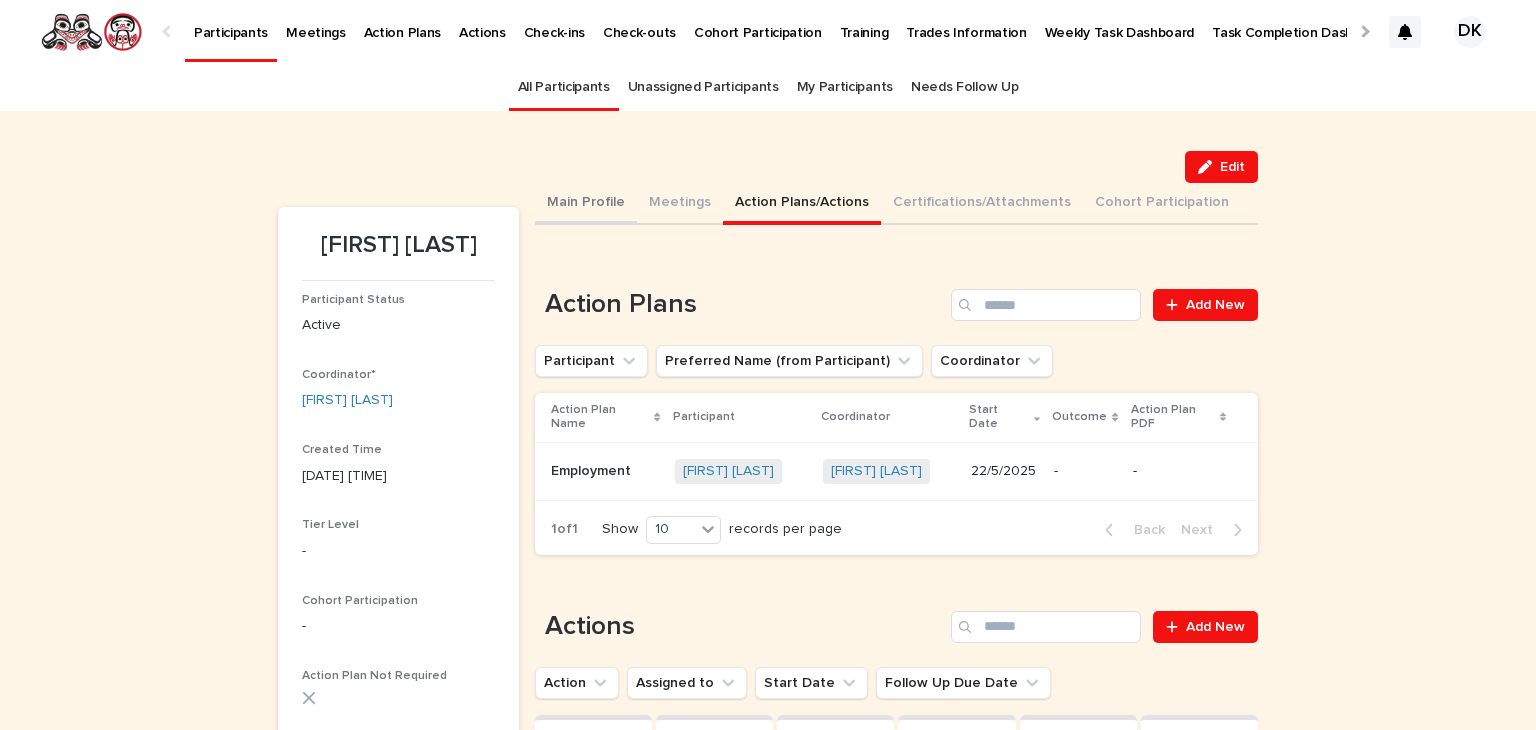 click on "Main Profile" at bounding box center [586, 204] 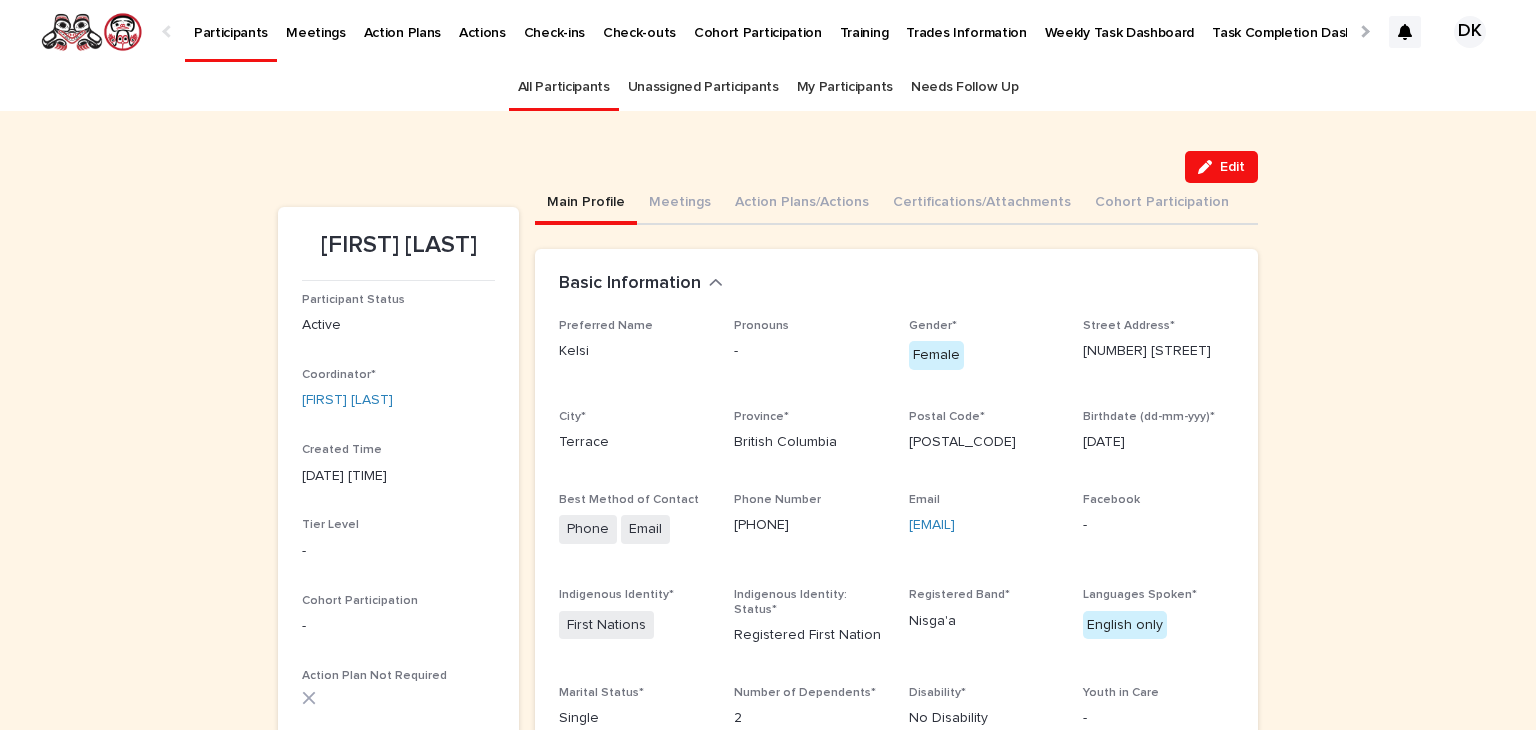 drag, startPoint x: 1057, startPoint y: 517, endPoint x: 901, endPoint y: 555, distance: 160.56151 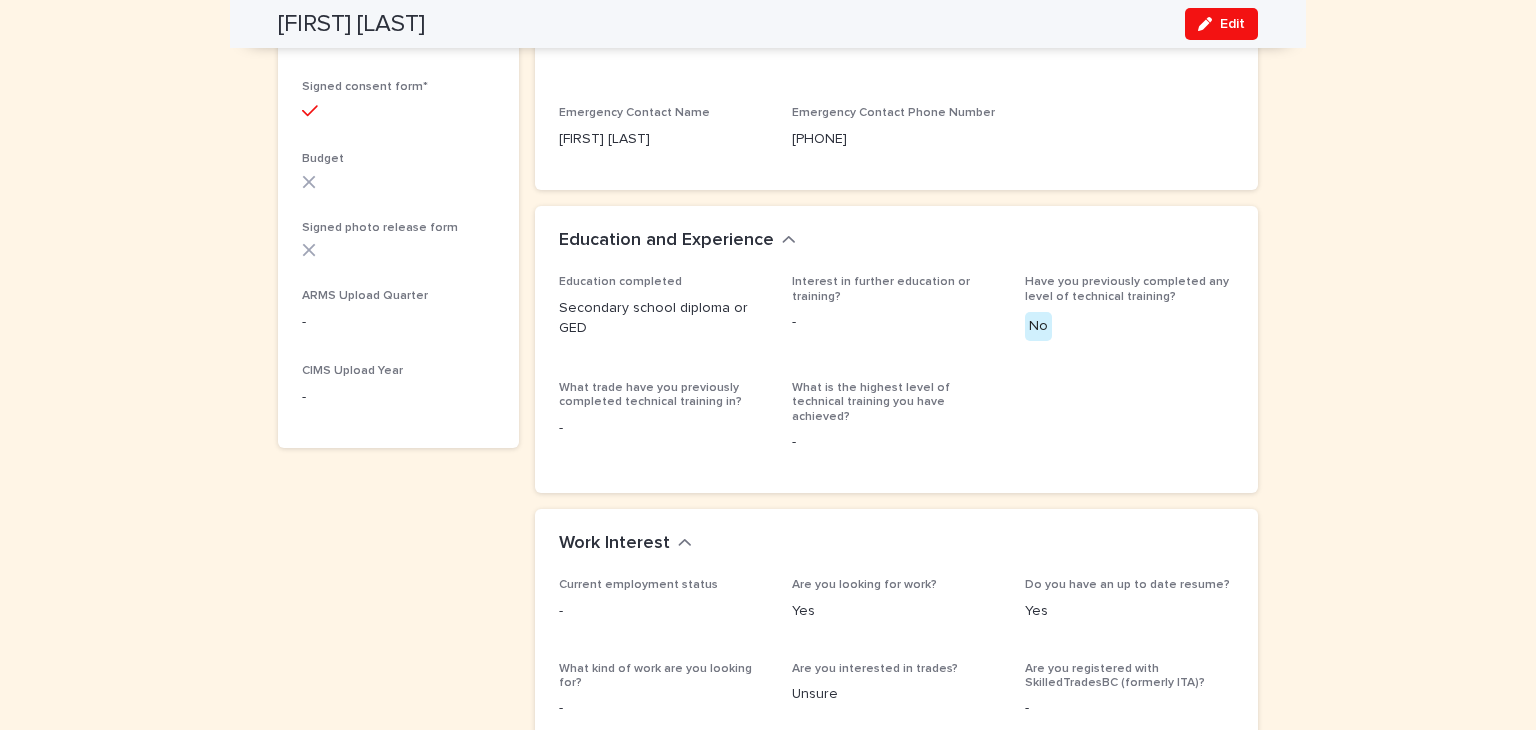 scroll, scrollTop: 0, scrollLeft: 0, axis: both 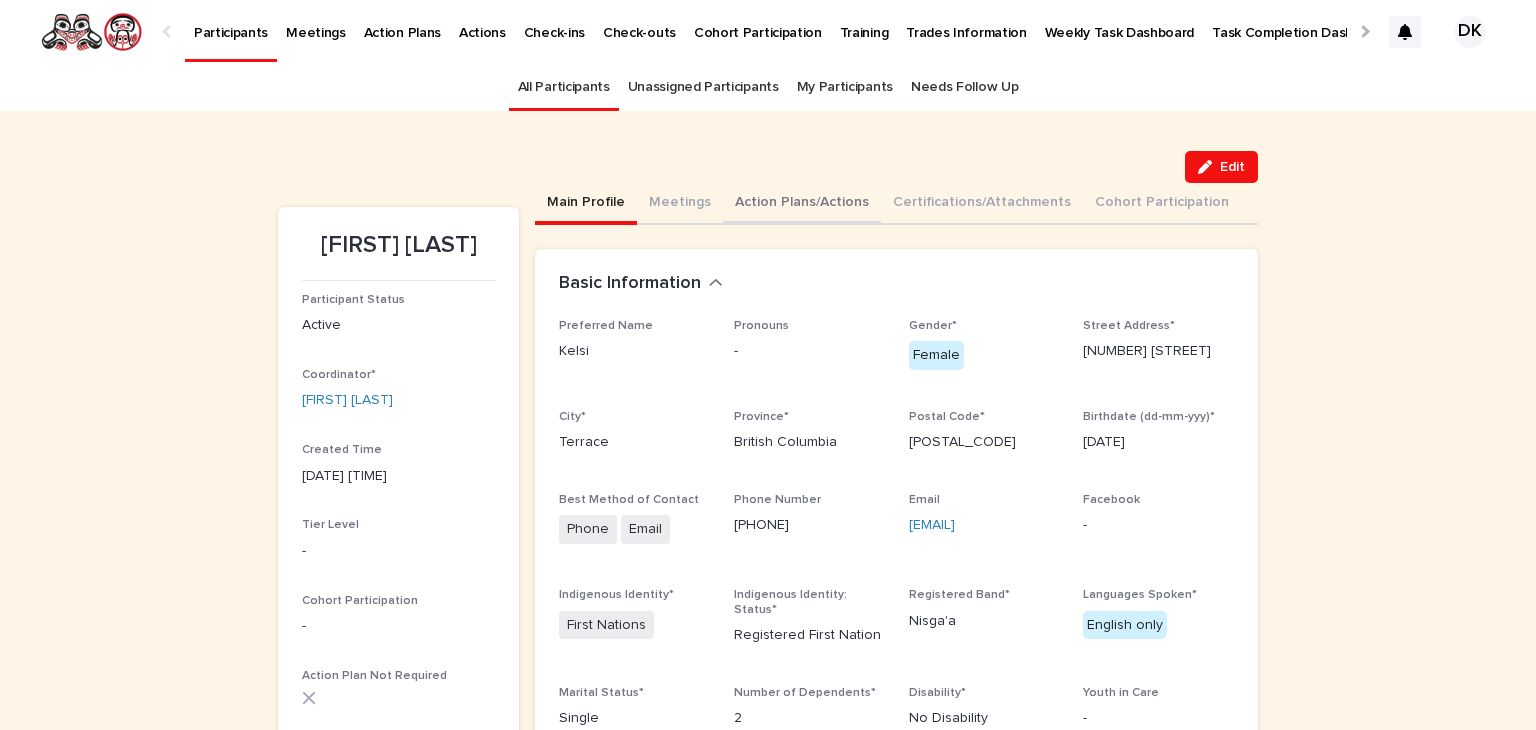 click on "Action Plans/Actions" at bounding box center (802, 204) 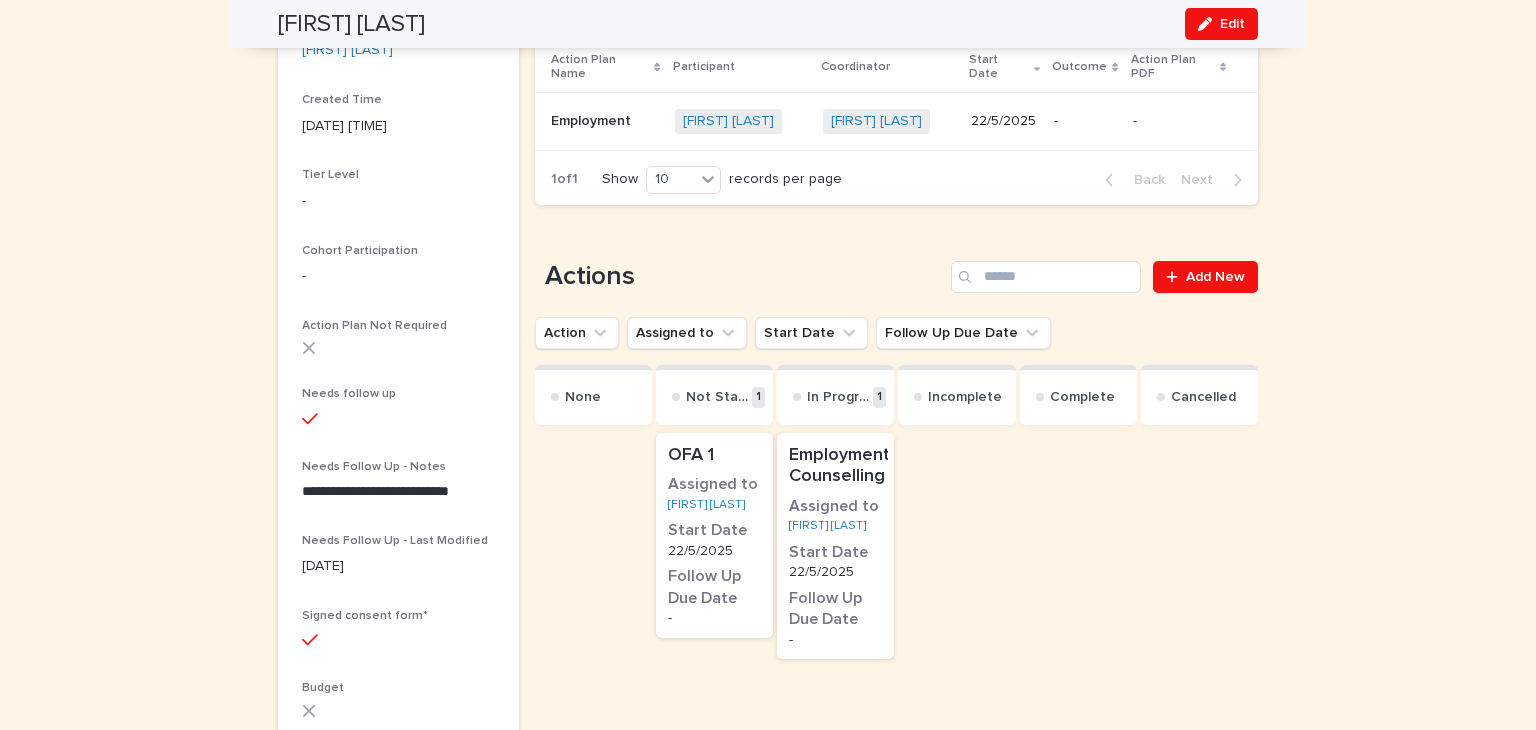 scroll, scrollTop: 0, scrollLeft: 0, axis: both 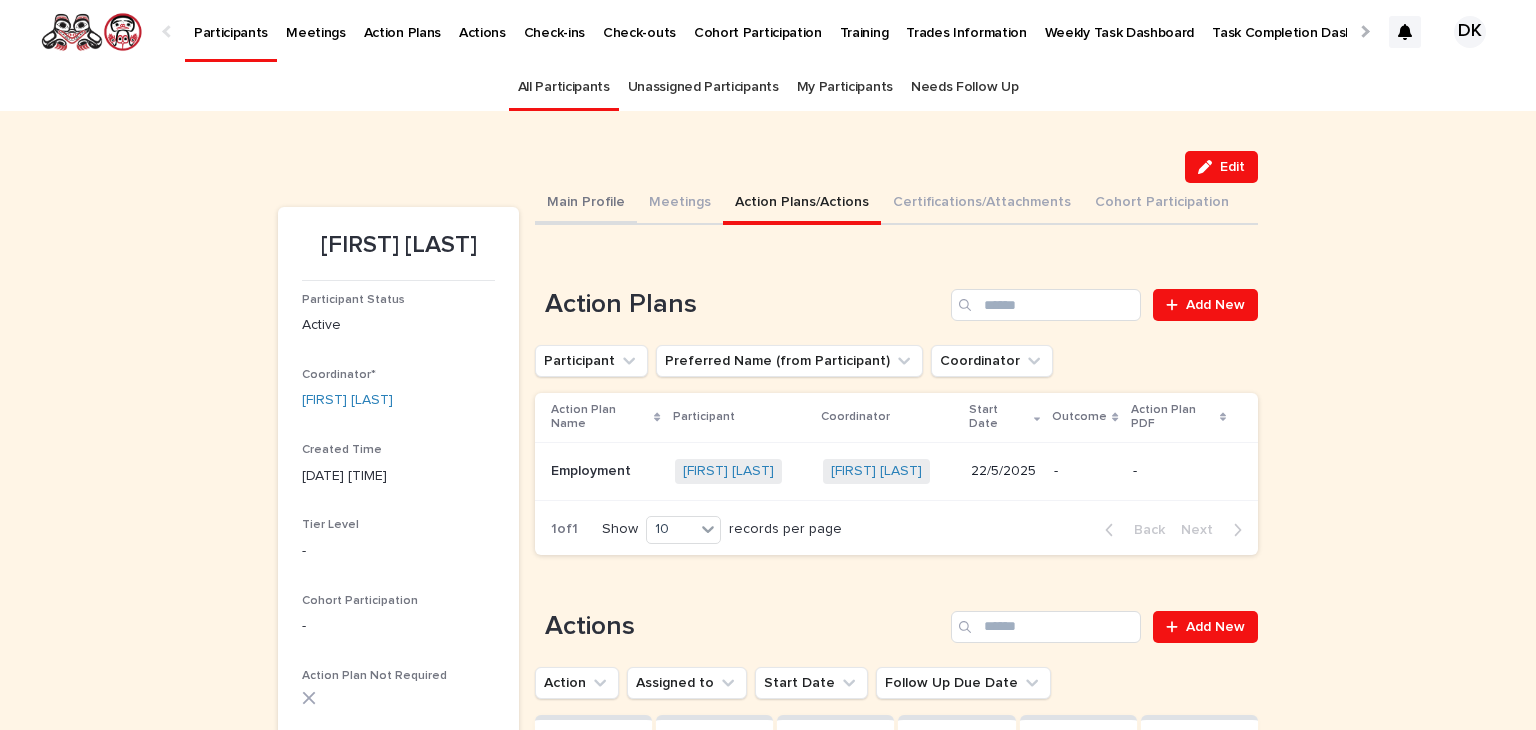 click on "Main Profile" at bounding box center [586, 204] 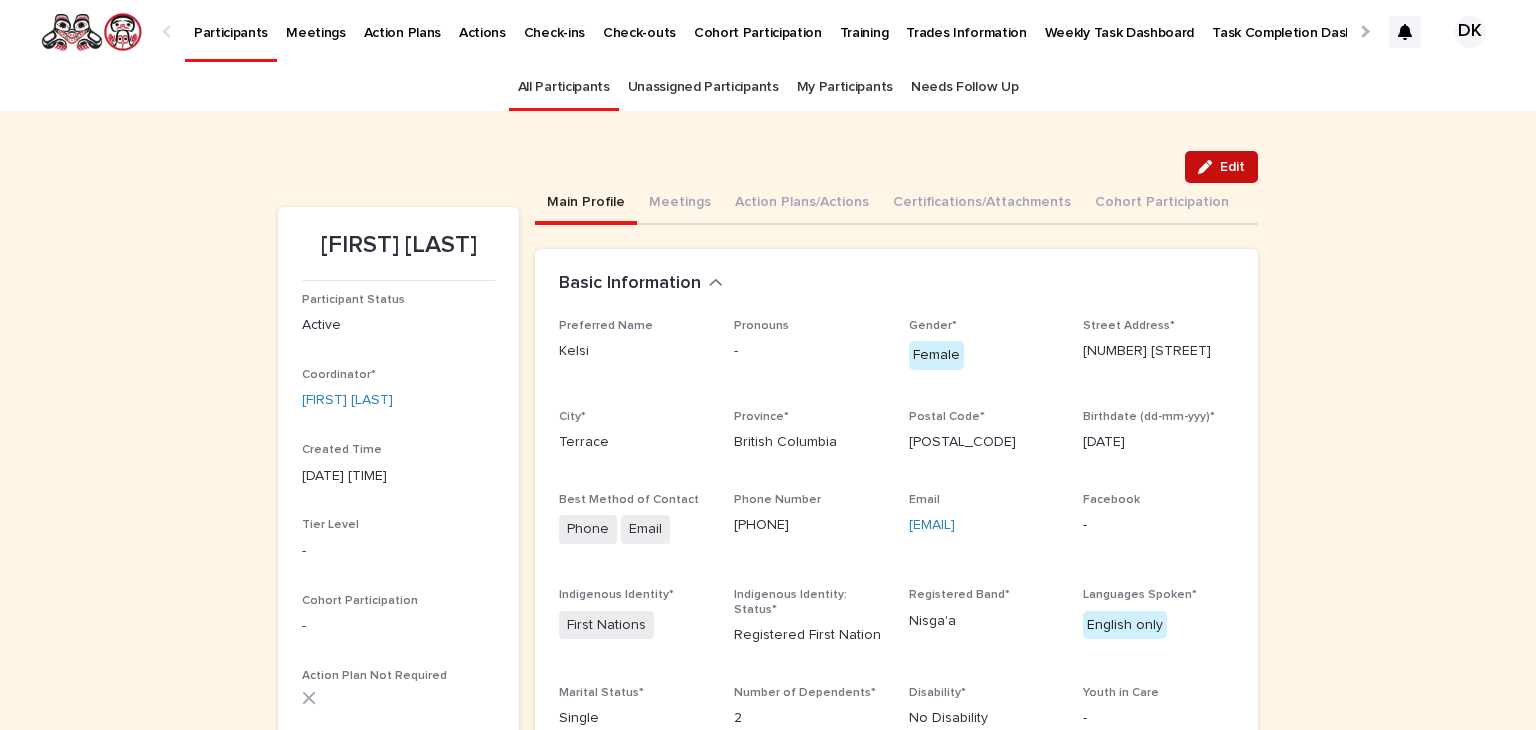 click on "Edit" at bounding box center [1232, 167] 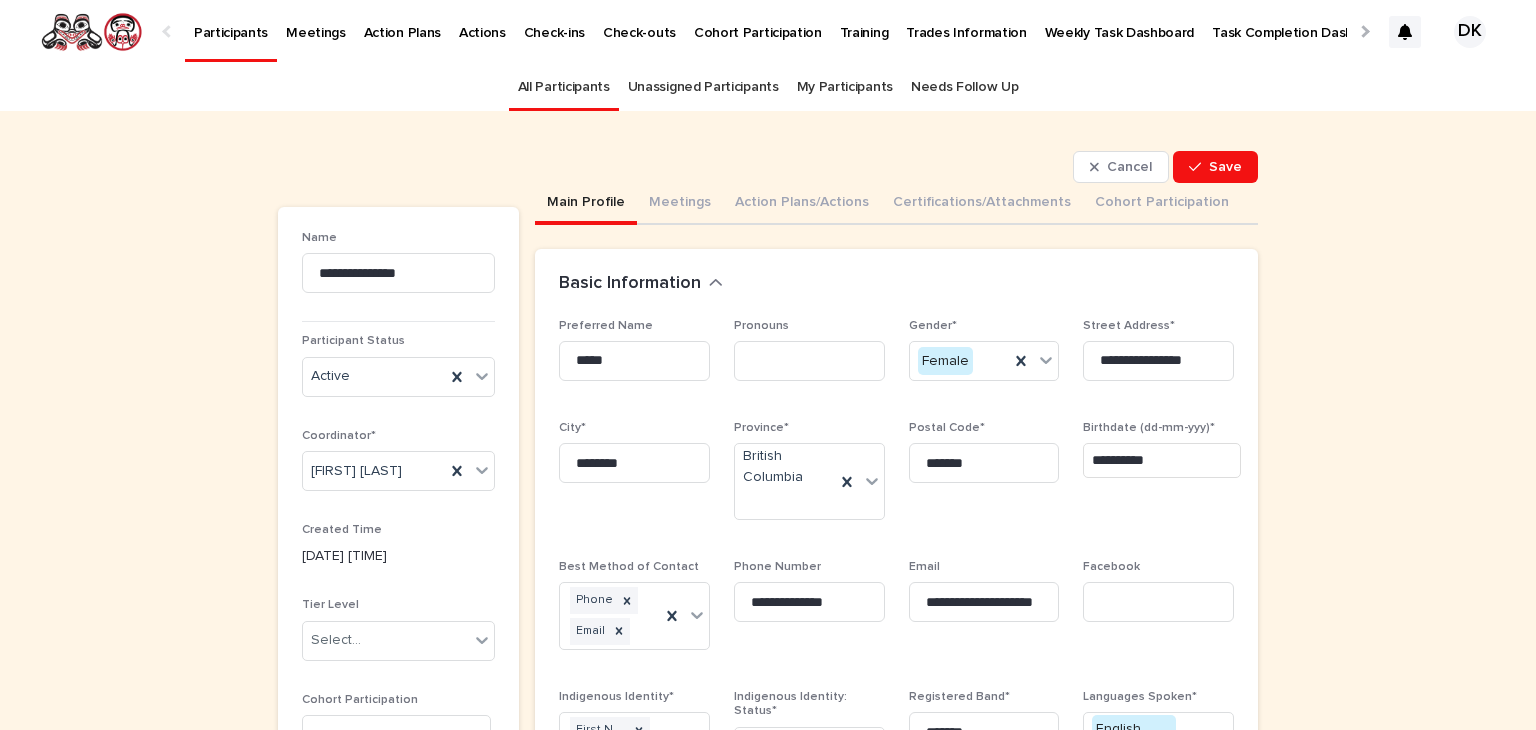 click on "Main Profile" at bounding box center [586, 204] 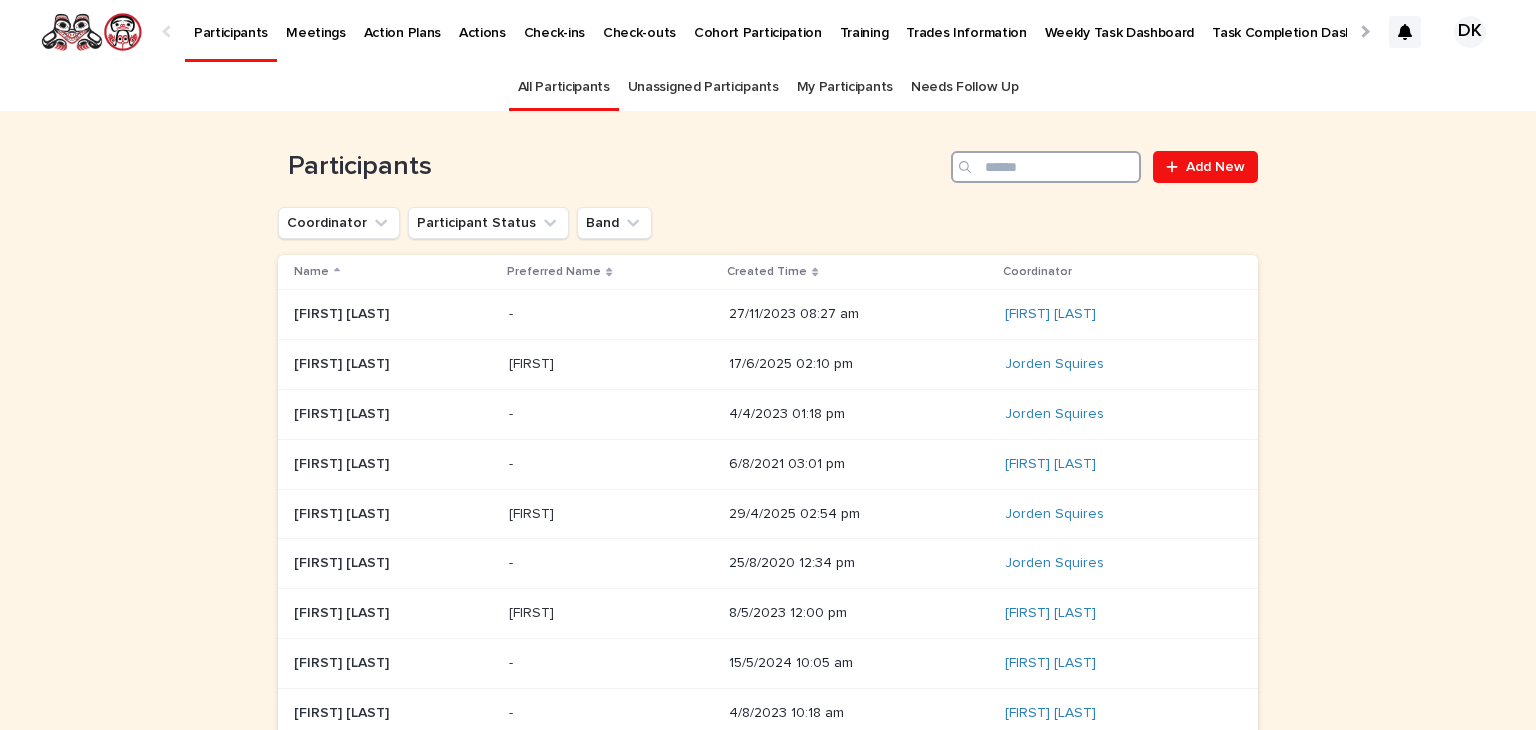 click at bounding box center (1046, 167) 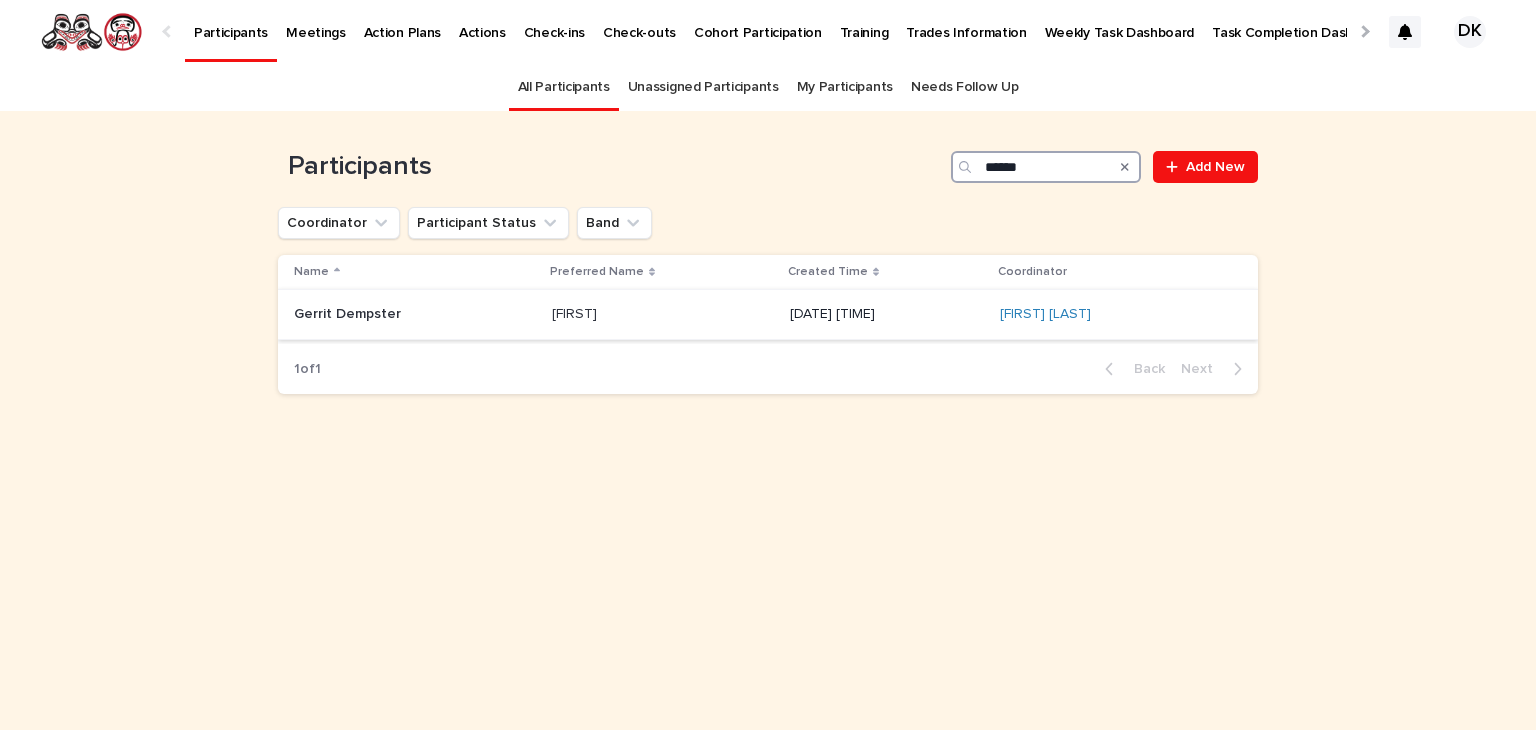 type on "******" 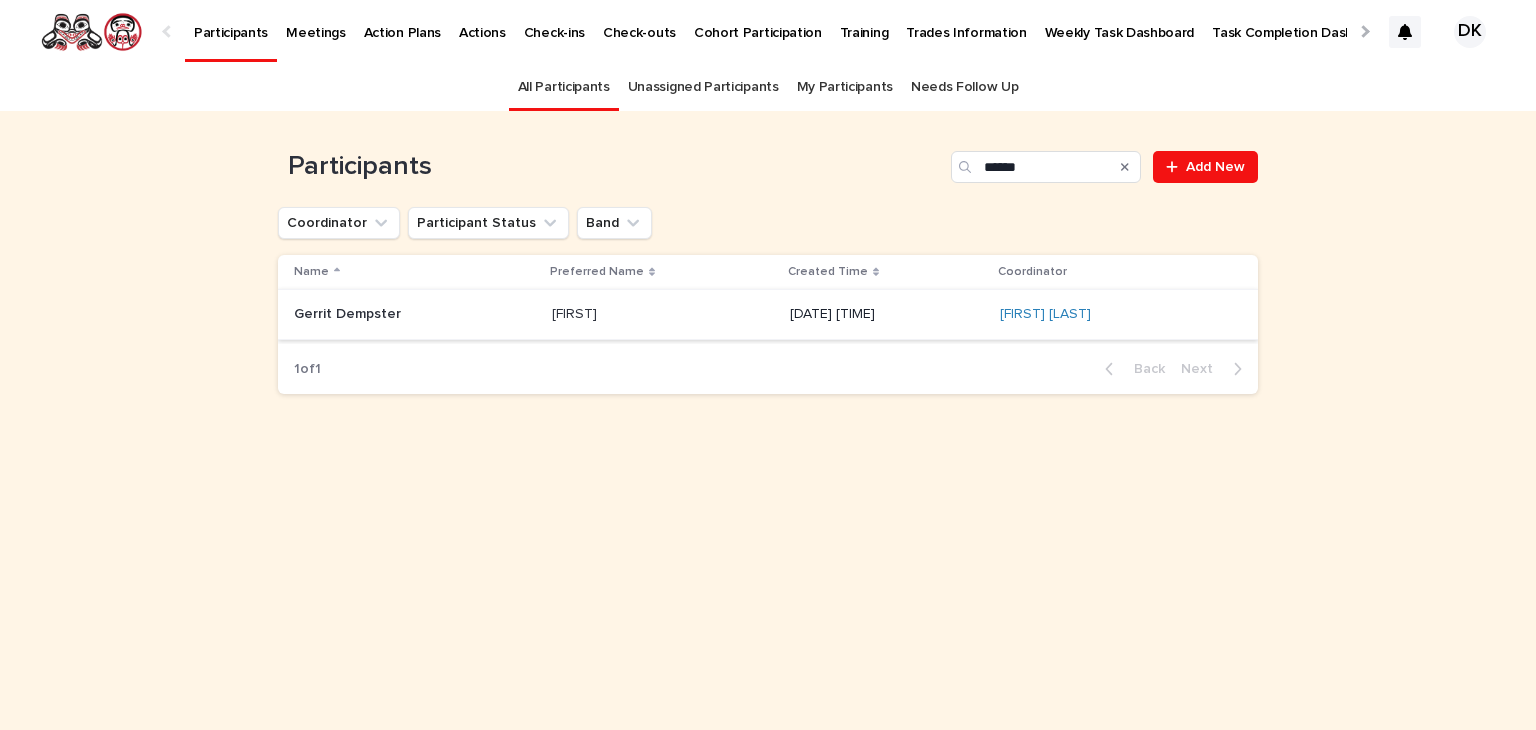 click on "Gerrit Dempster" at bounding box center [349, 312] 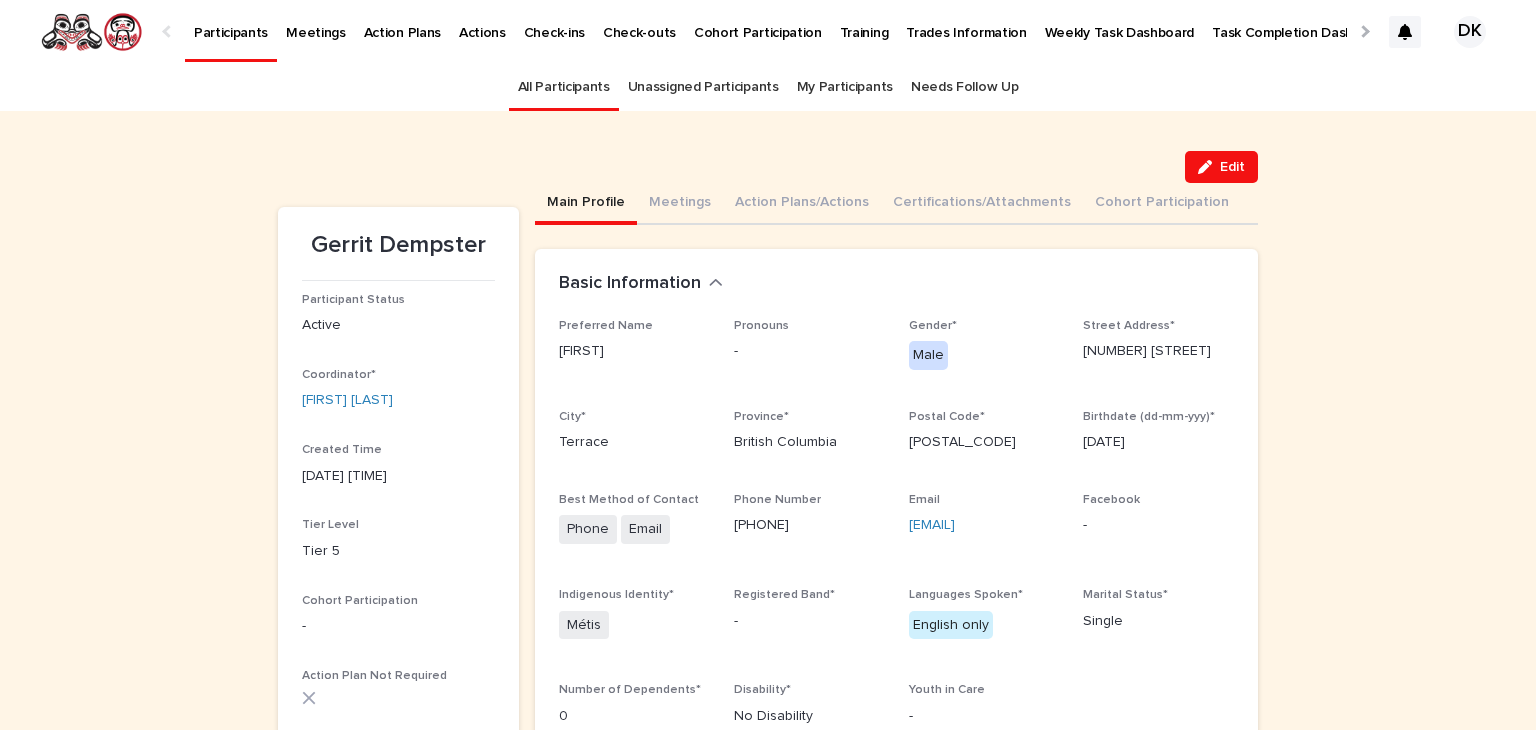 drag, startPoint x: 1041, startPoint y: 517, endPoint x: 893, endPoint y: 521, distance: 148.05405 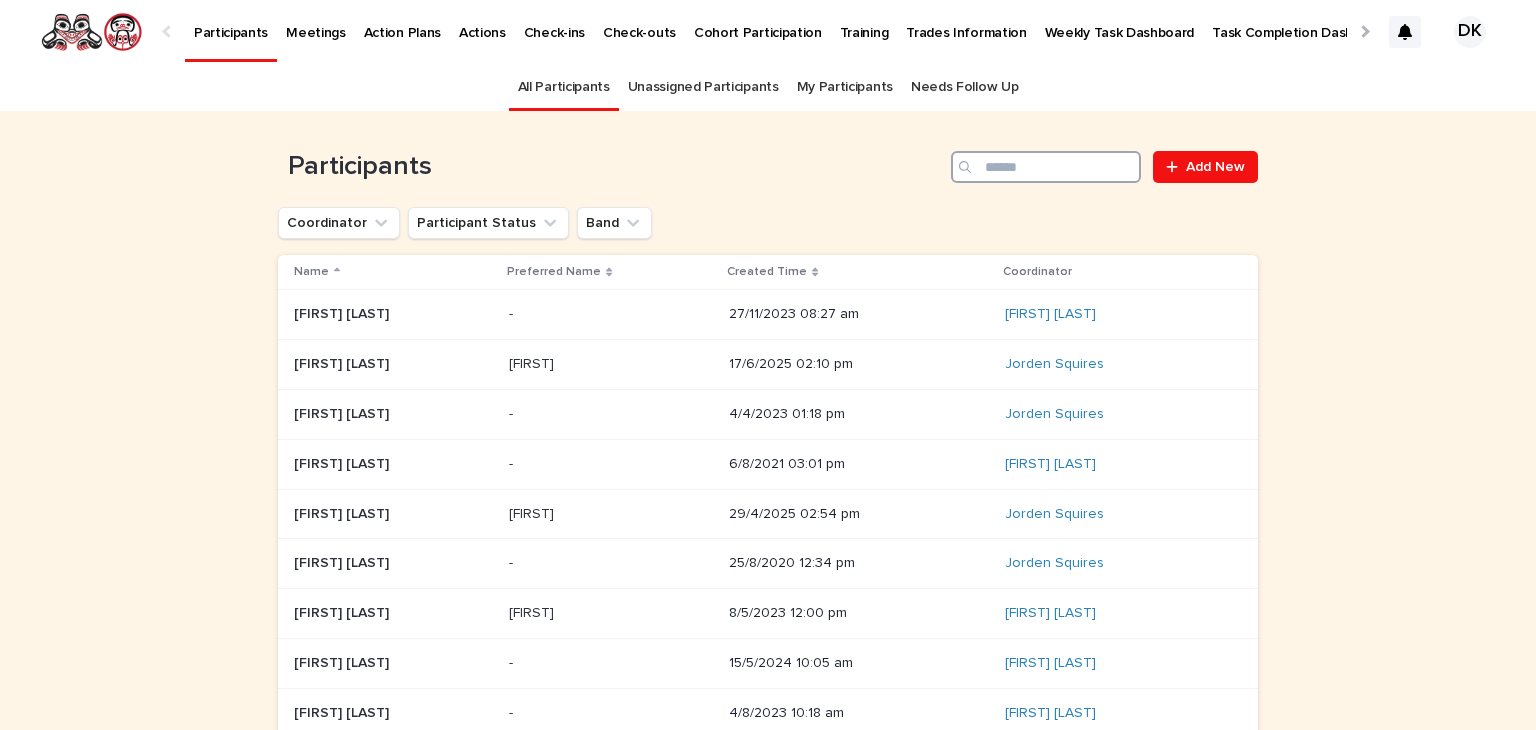 click at bounding box center (1046, 167) 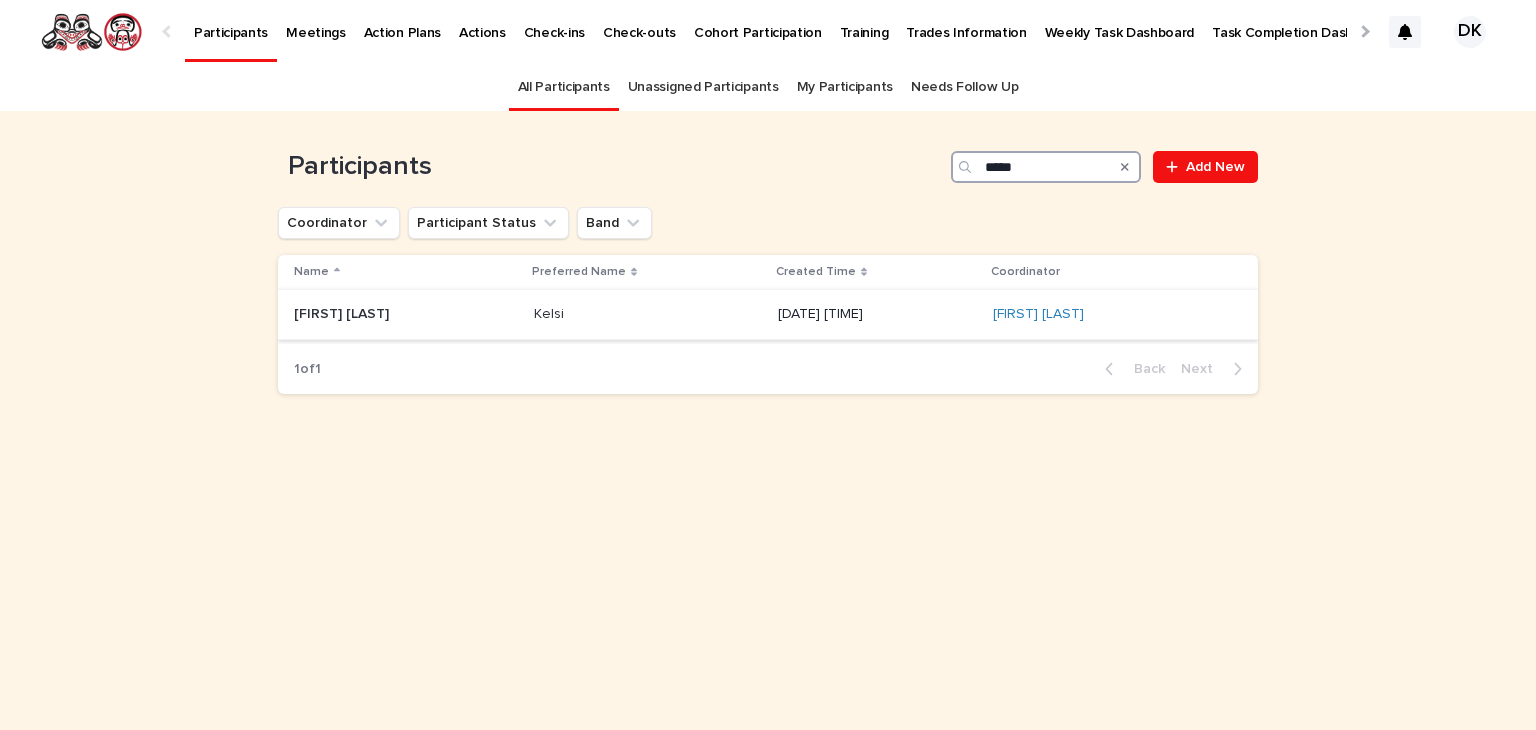 type on "*****" 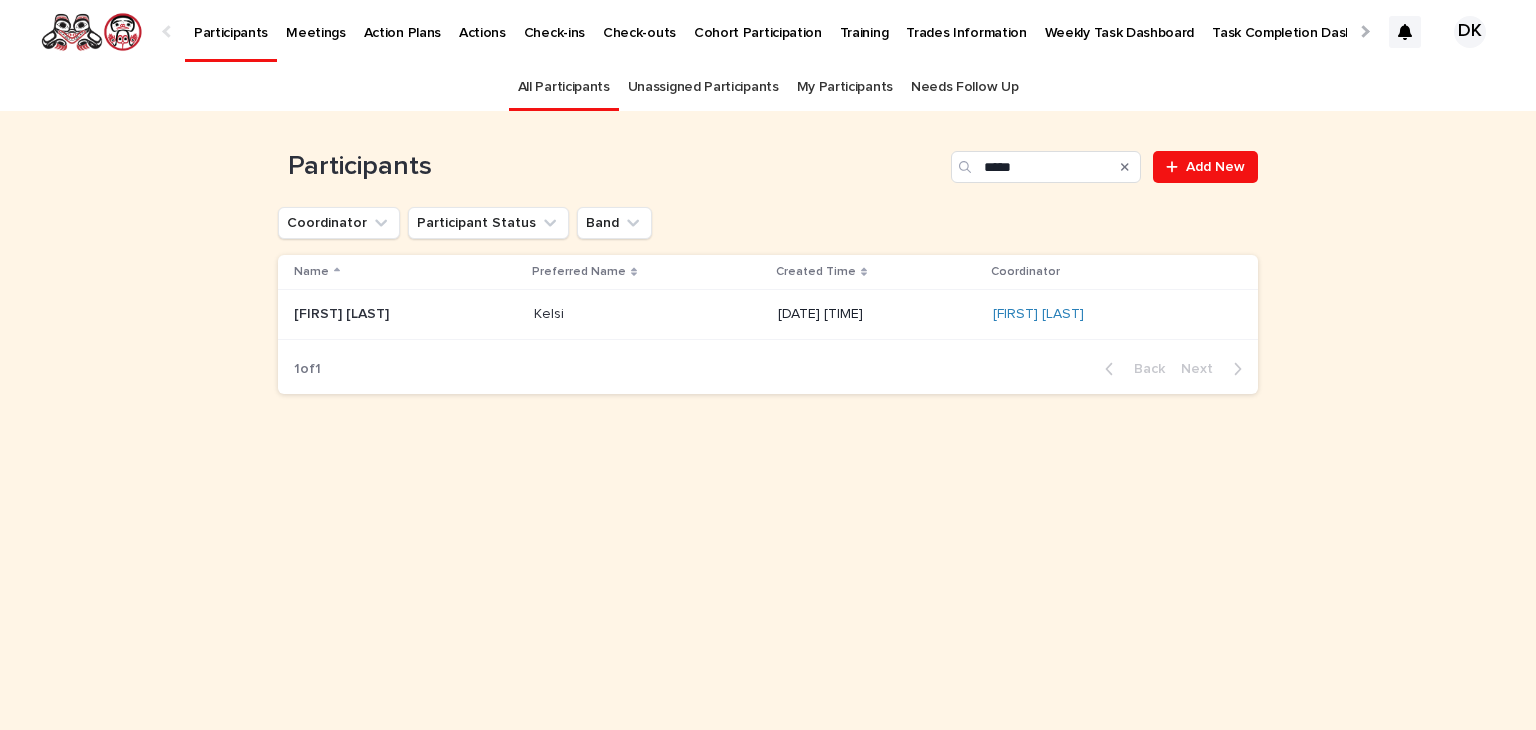 click on "[FIRST] [LAST]" at bounding box center [343, 312] 